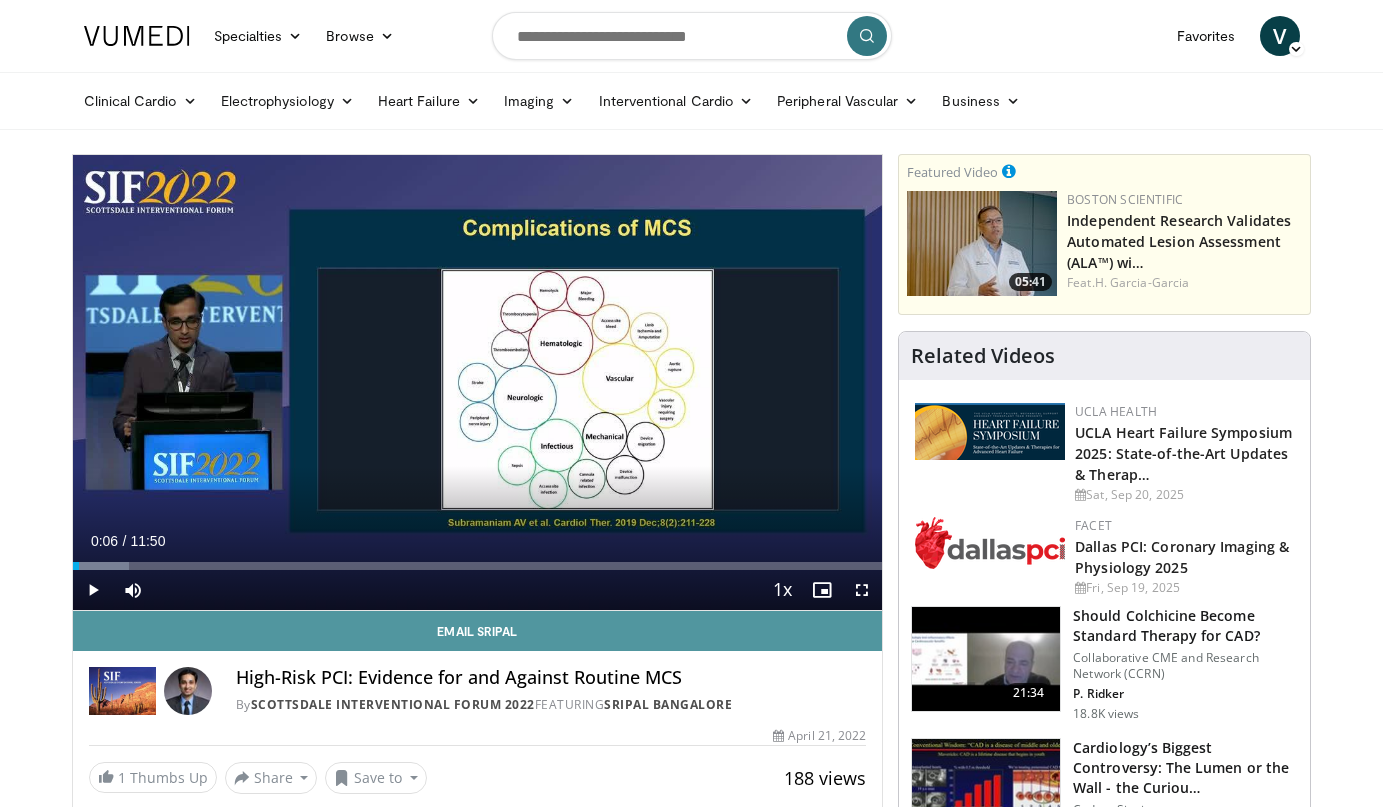 scroll, scrollTop: 0, scrollLeft: 0, axis: both 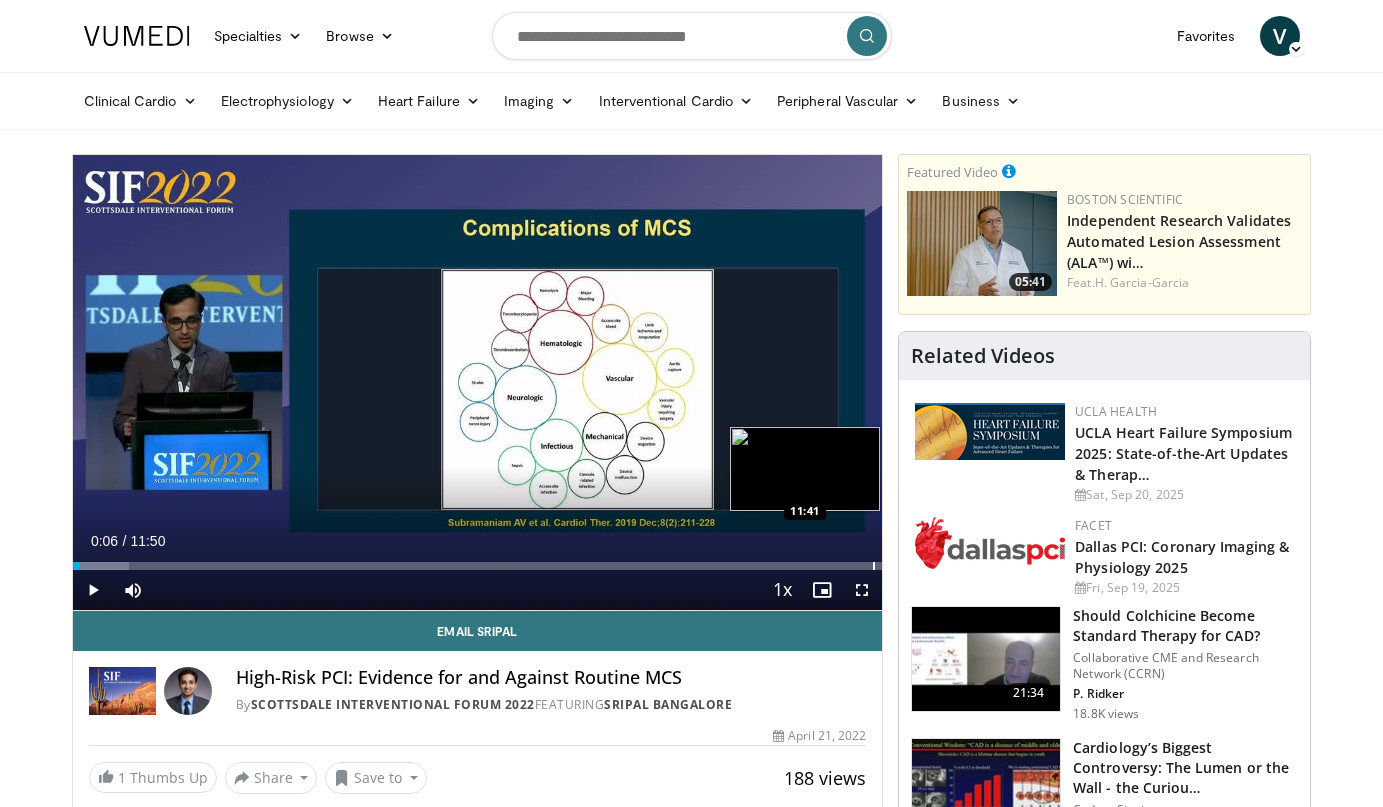 click at bounding box center [874, 566] 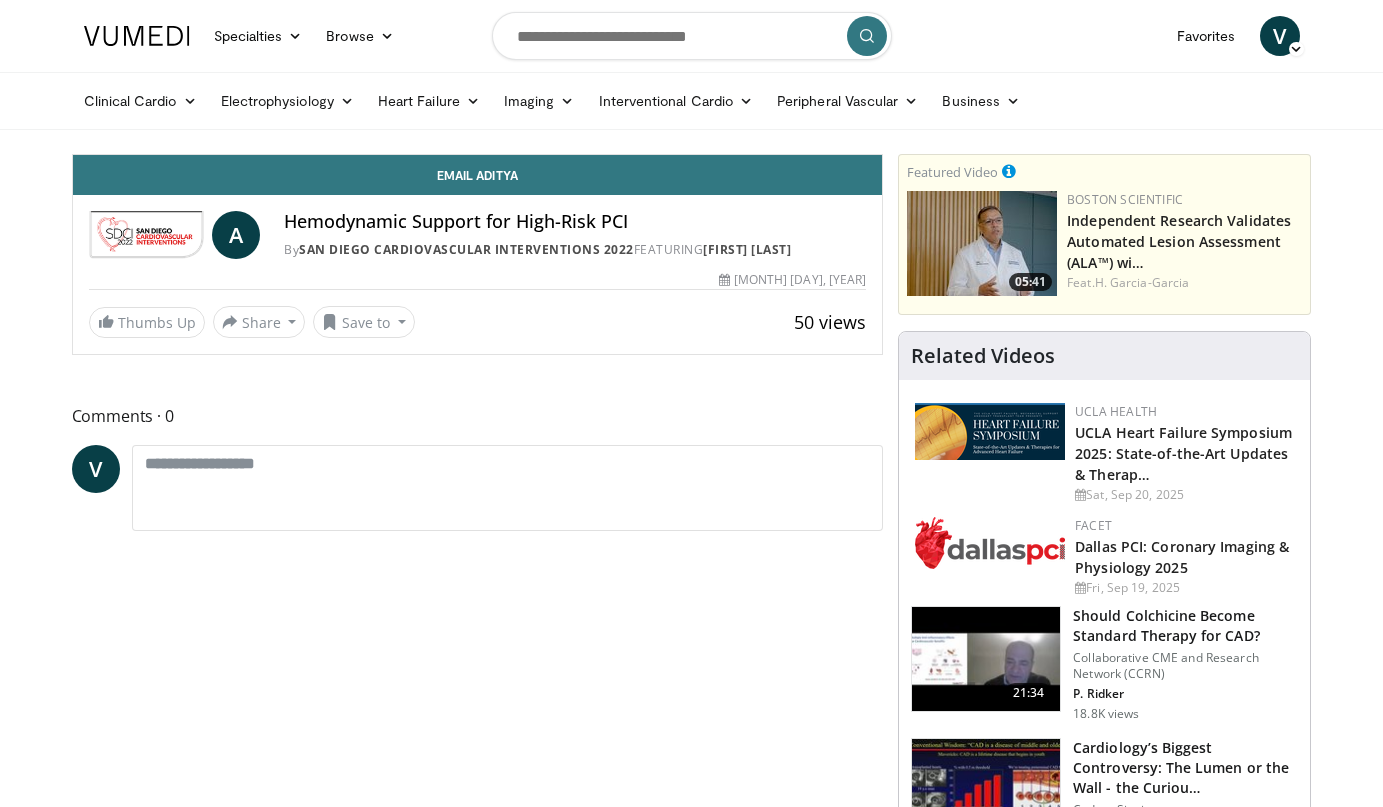 scroll, scrollTop: 0, scrollLeft: 0, axis: both 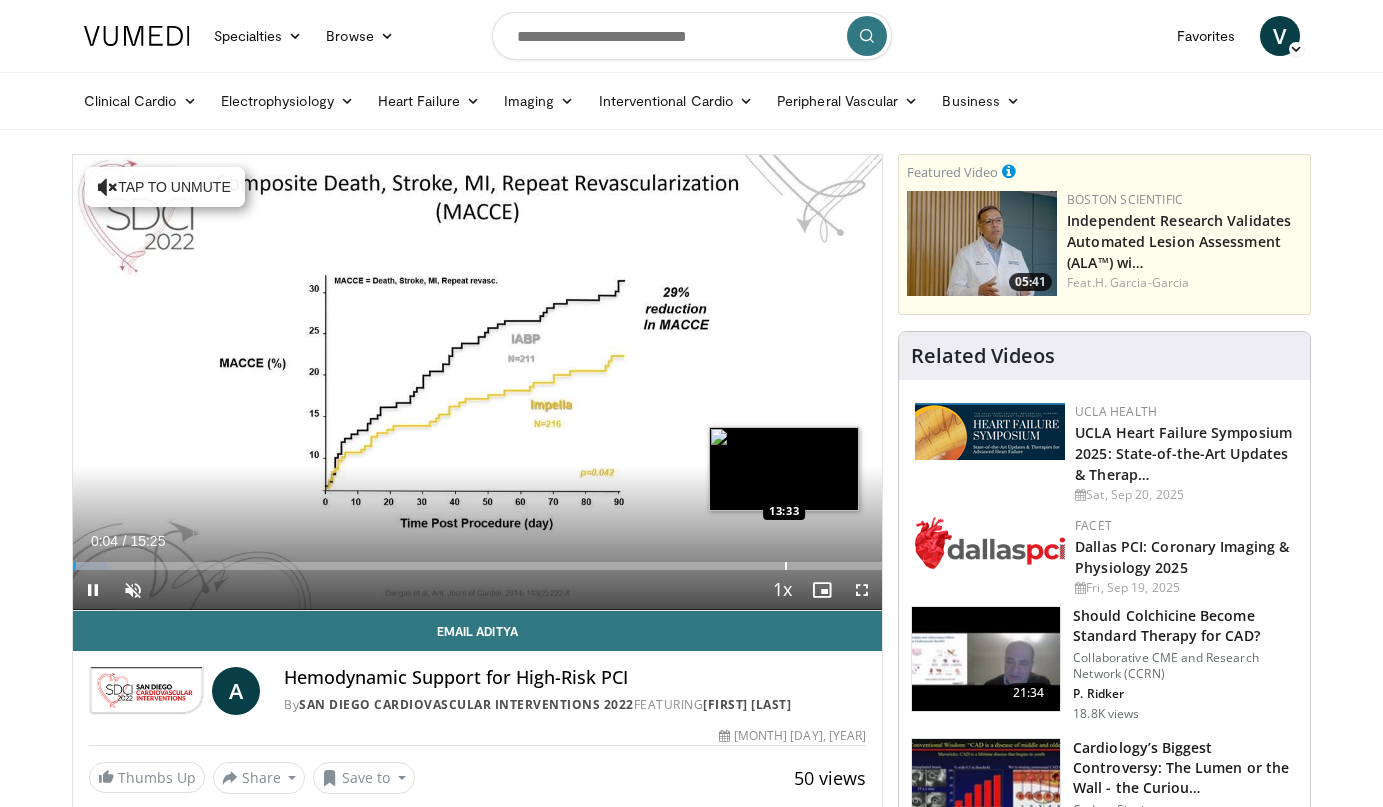 click at bounding box center [786, 566] 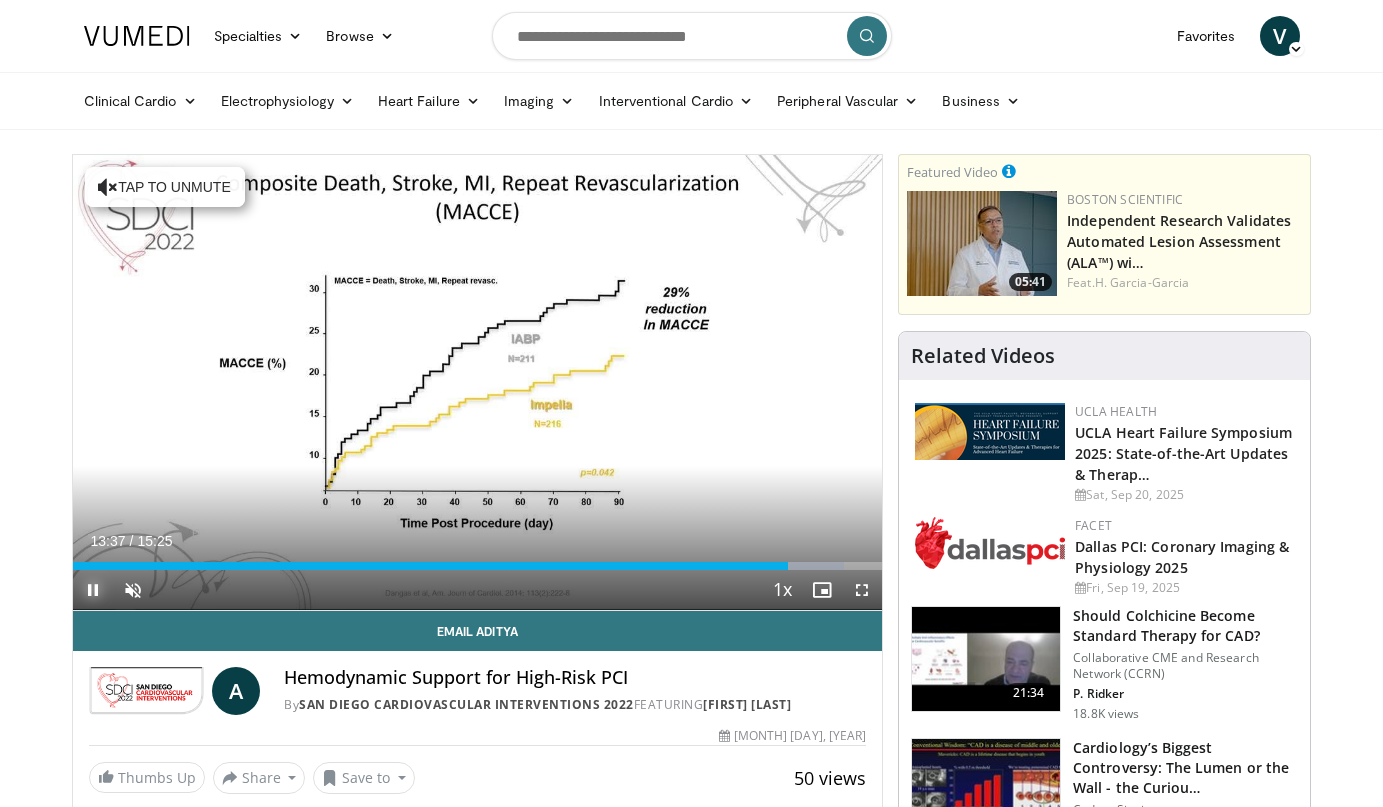click at bounding box center (93, 590) 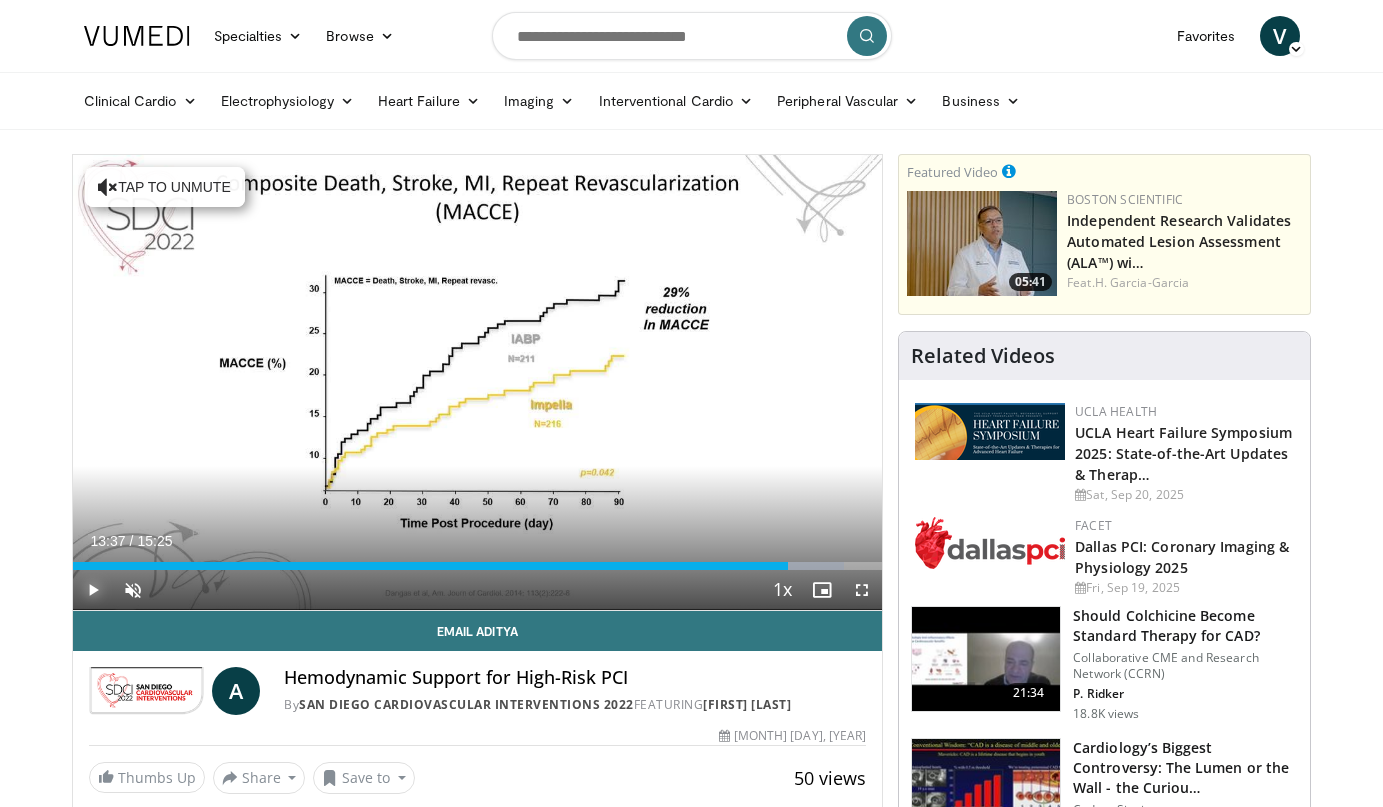 type 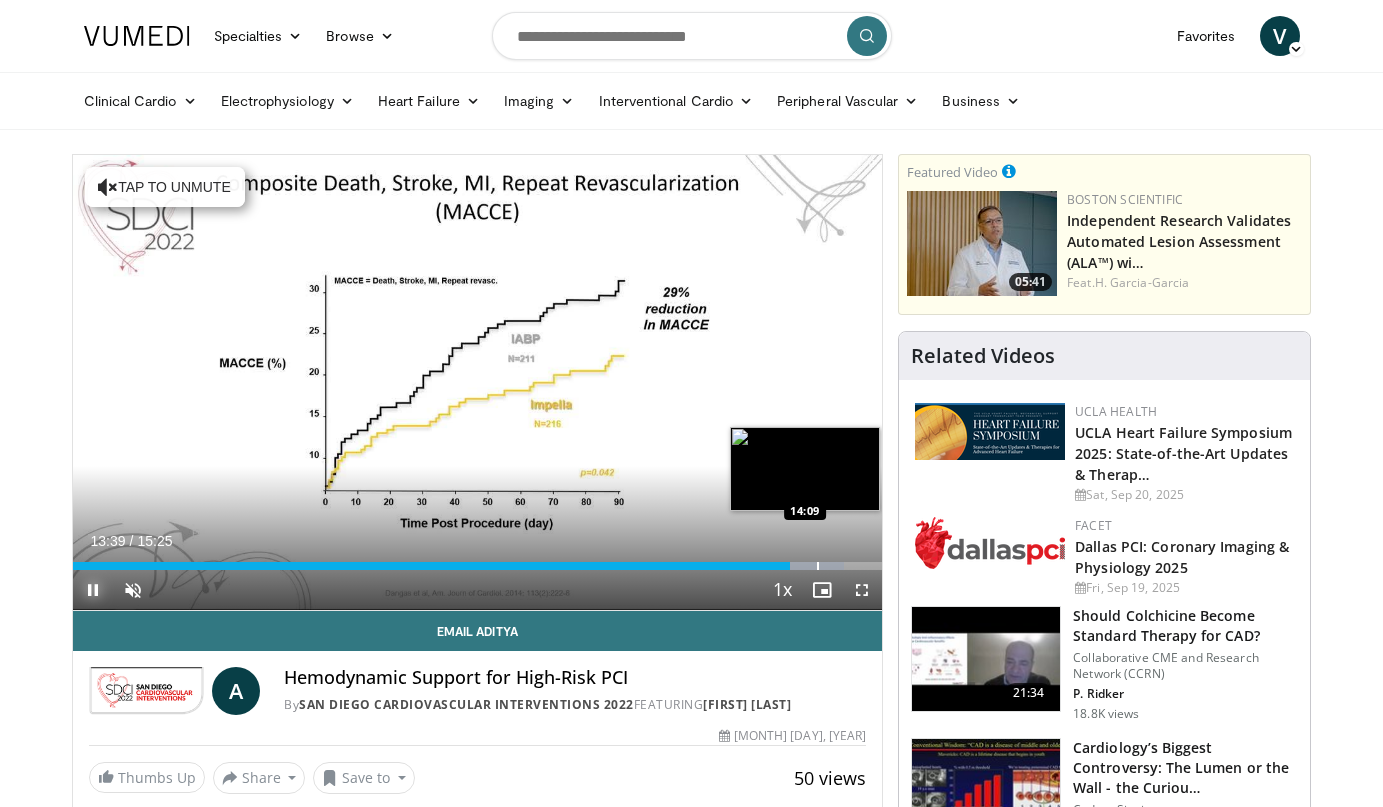 click on "Loaded :  95.23% 13:39 14:09" at bounding box center (478, 560) 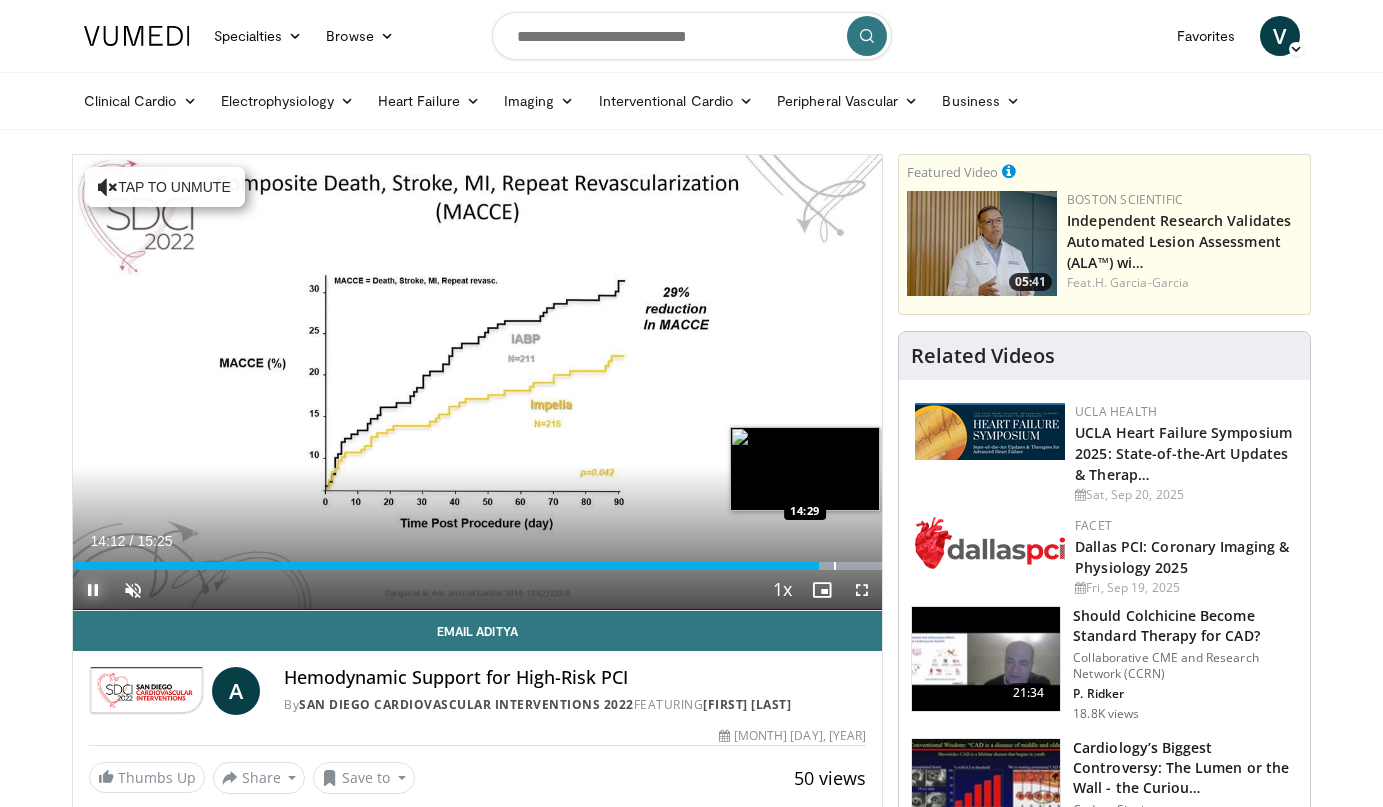 click at bounding box center (835, 566) 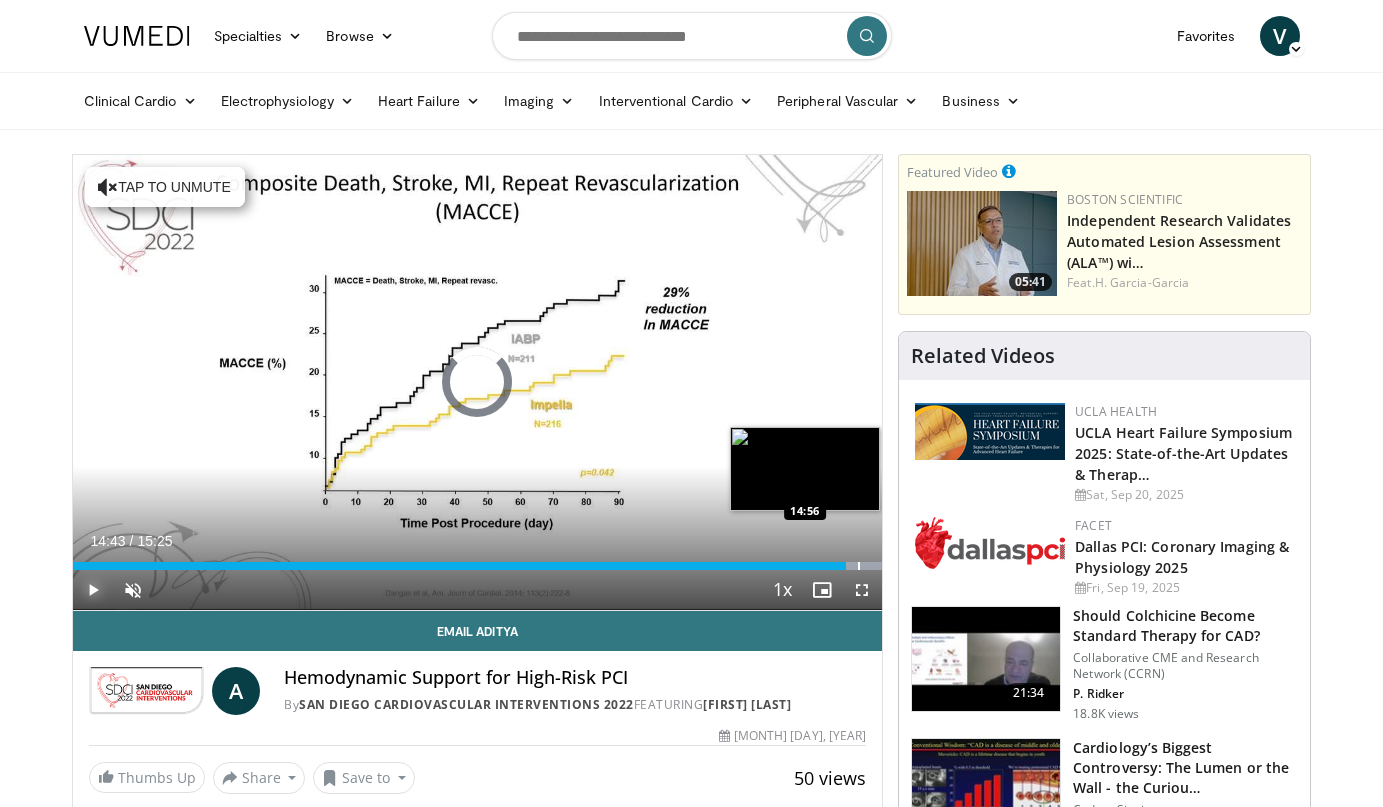 click at bounding box center (859, 566) 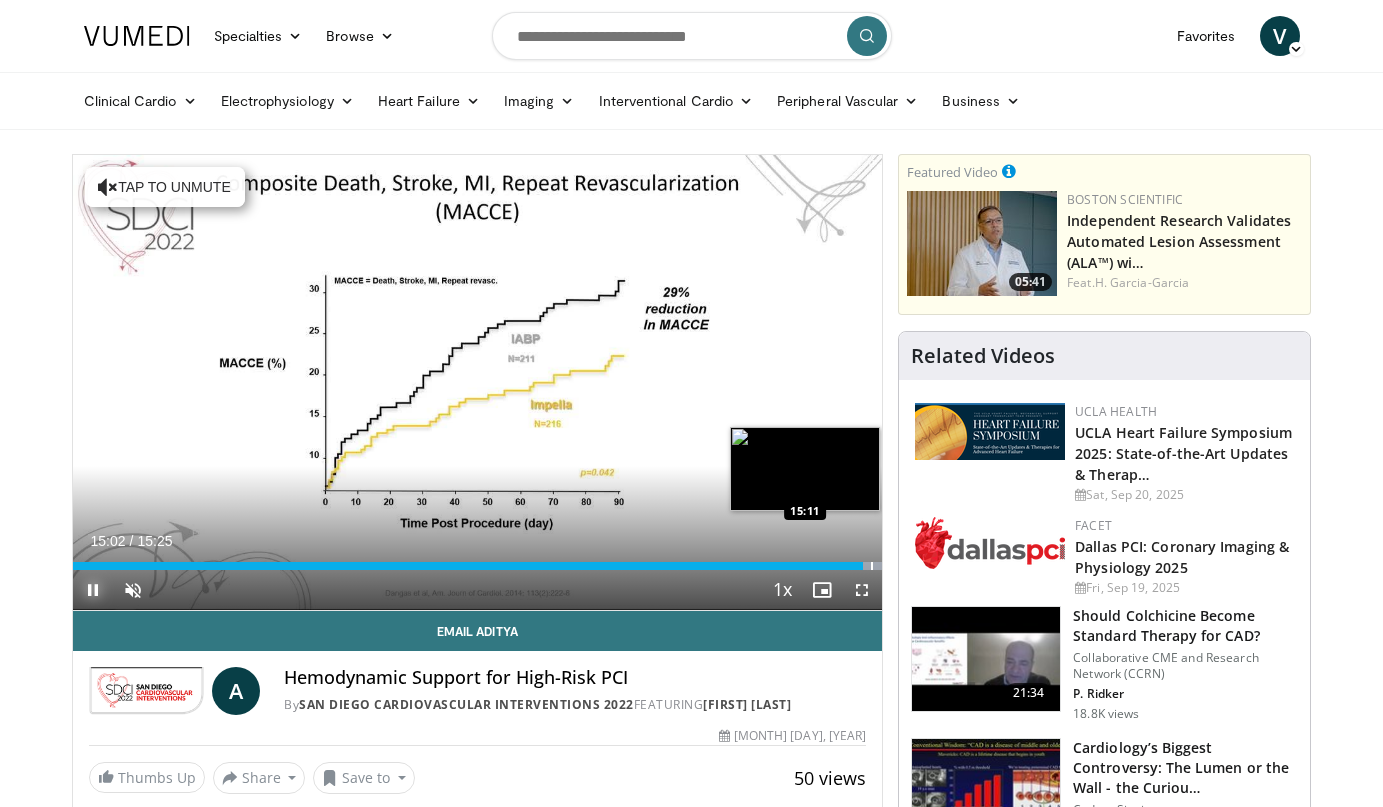 click at bounding box center (872, 566) 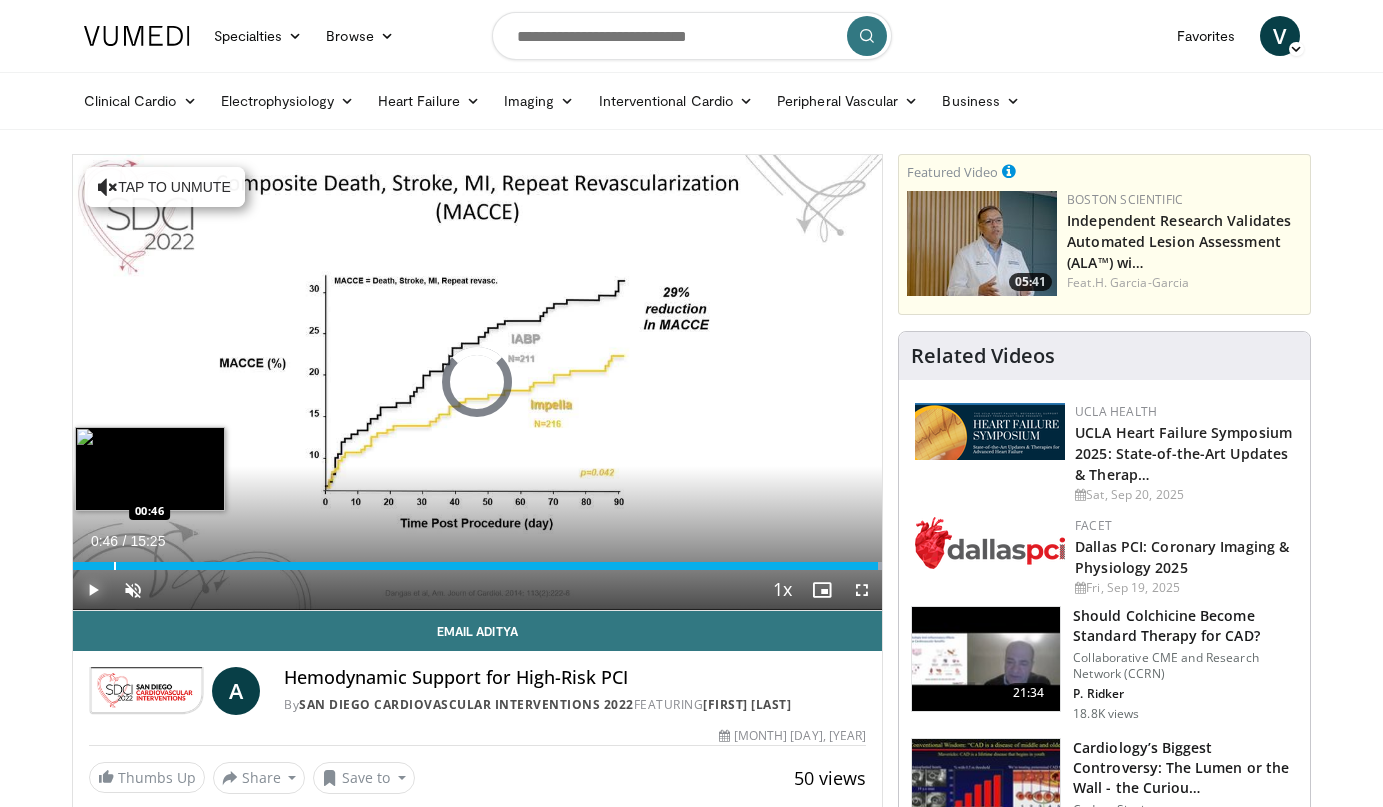 click on "Loaded :  100.00% 15:20 00:46" at bounding box center [478, 560] 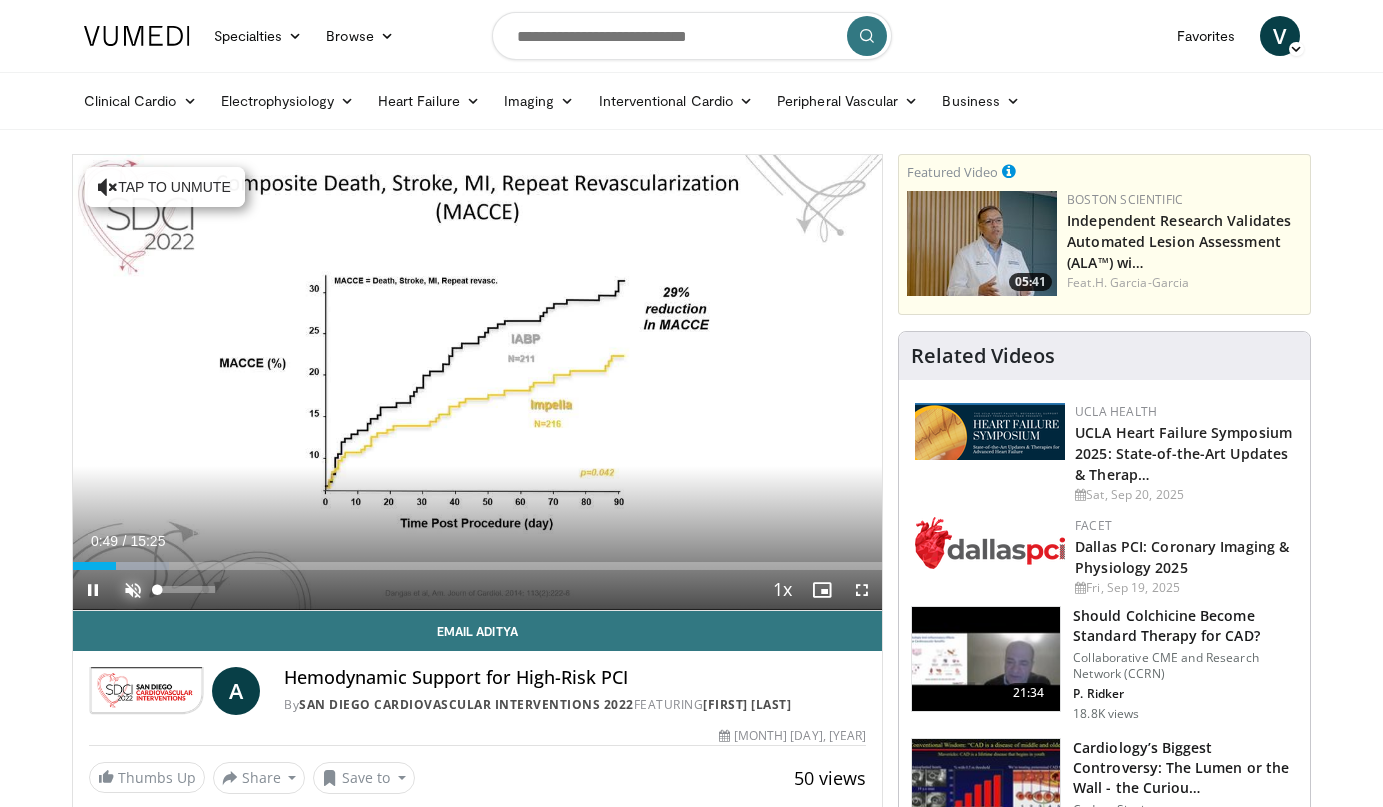 click at bounding box center (133, 590) 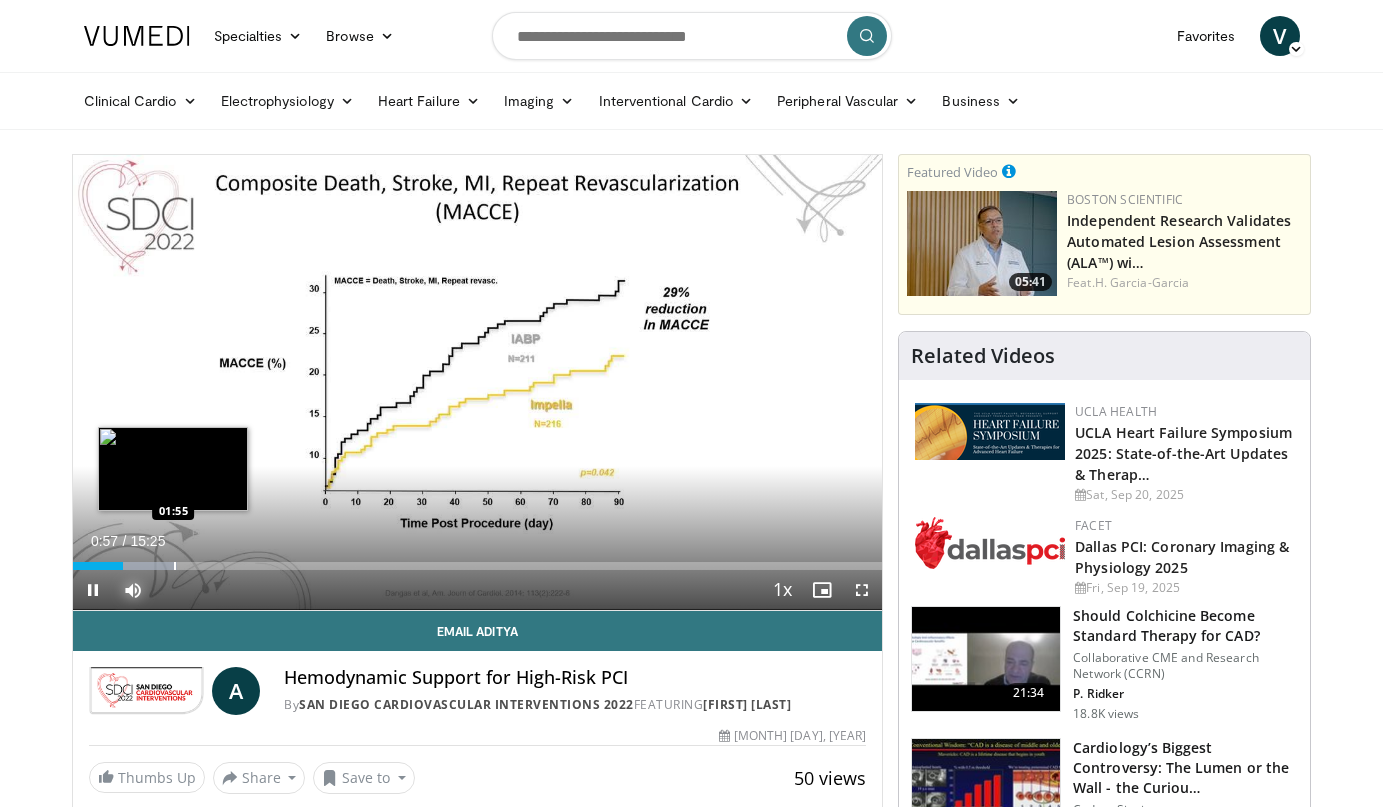 click at bounding box center [175, 566] 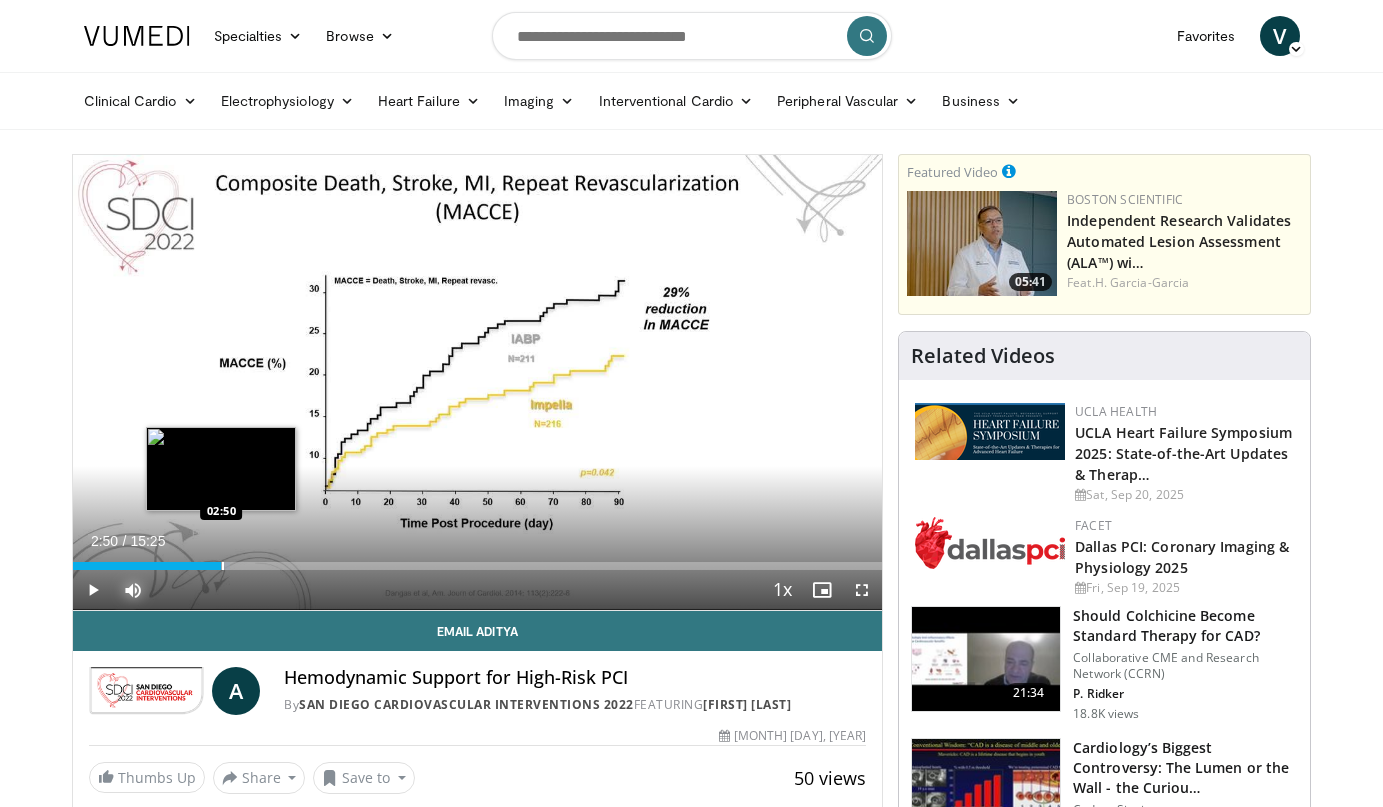 click at bounding box center (223, 566) 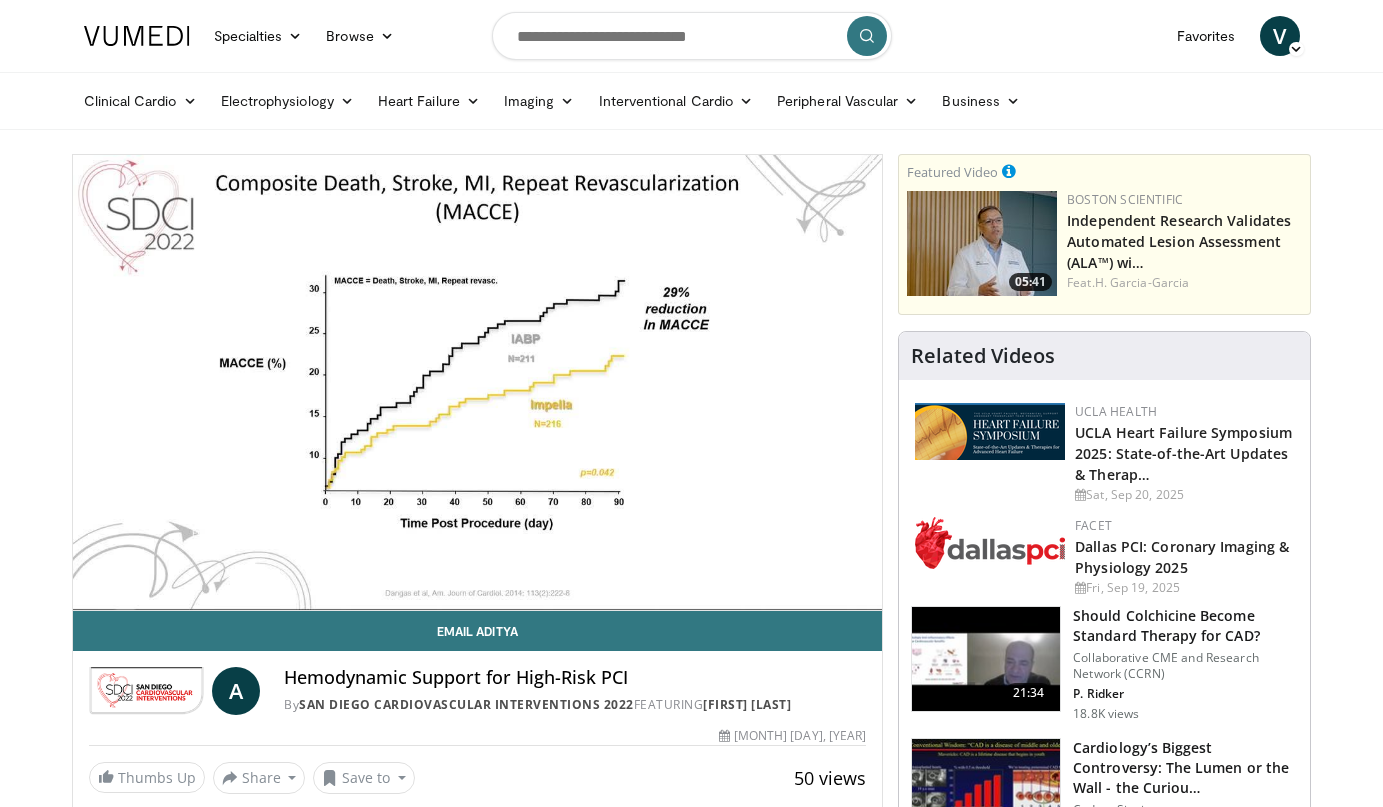 click on "10 seconds
Tap to unmute" at bounding box center (478, 382) 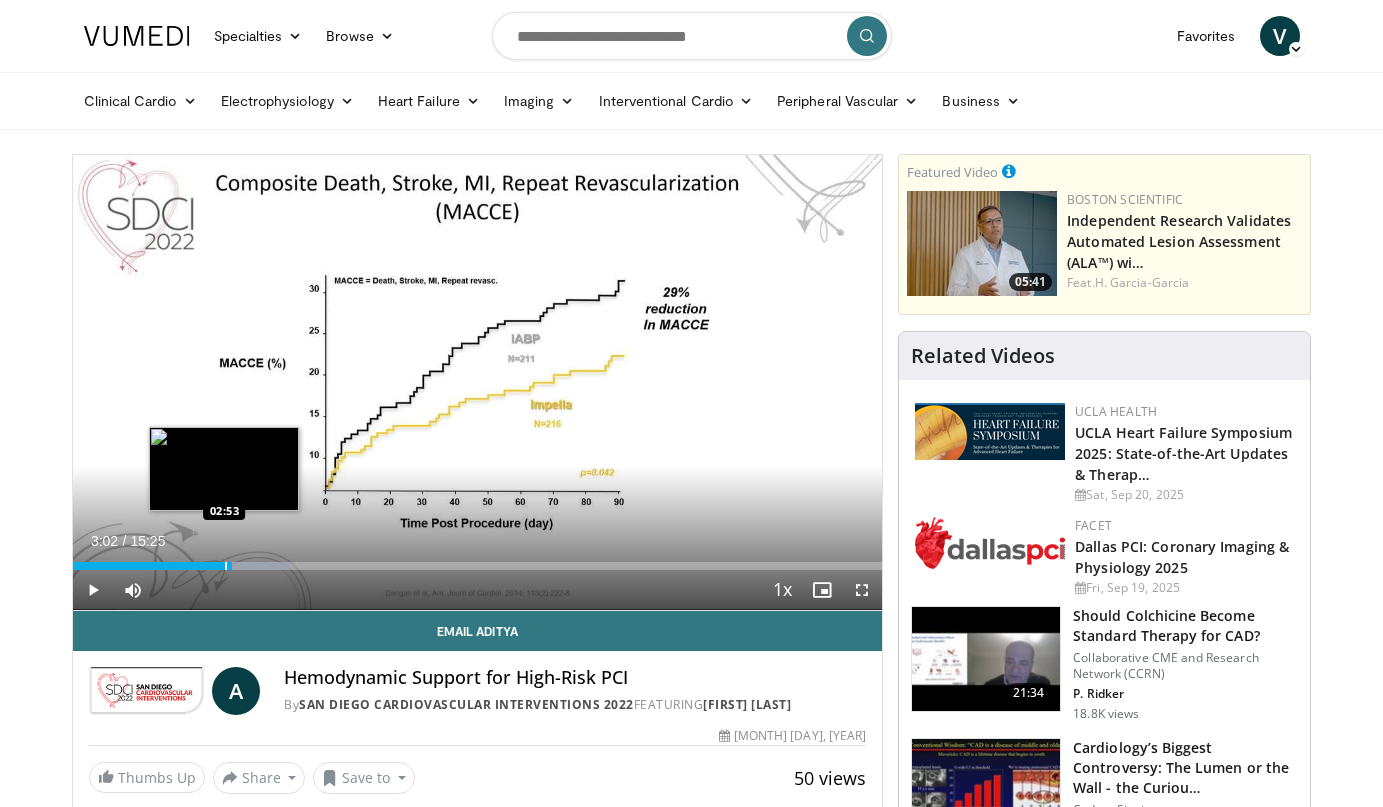 click at bounding box center [226, 566] 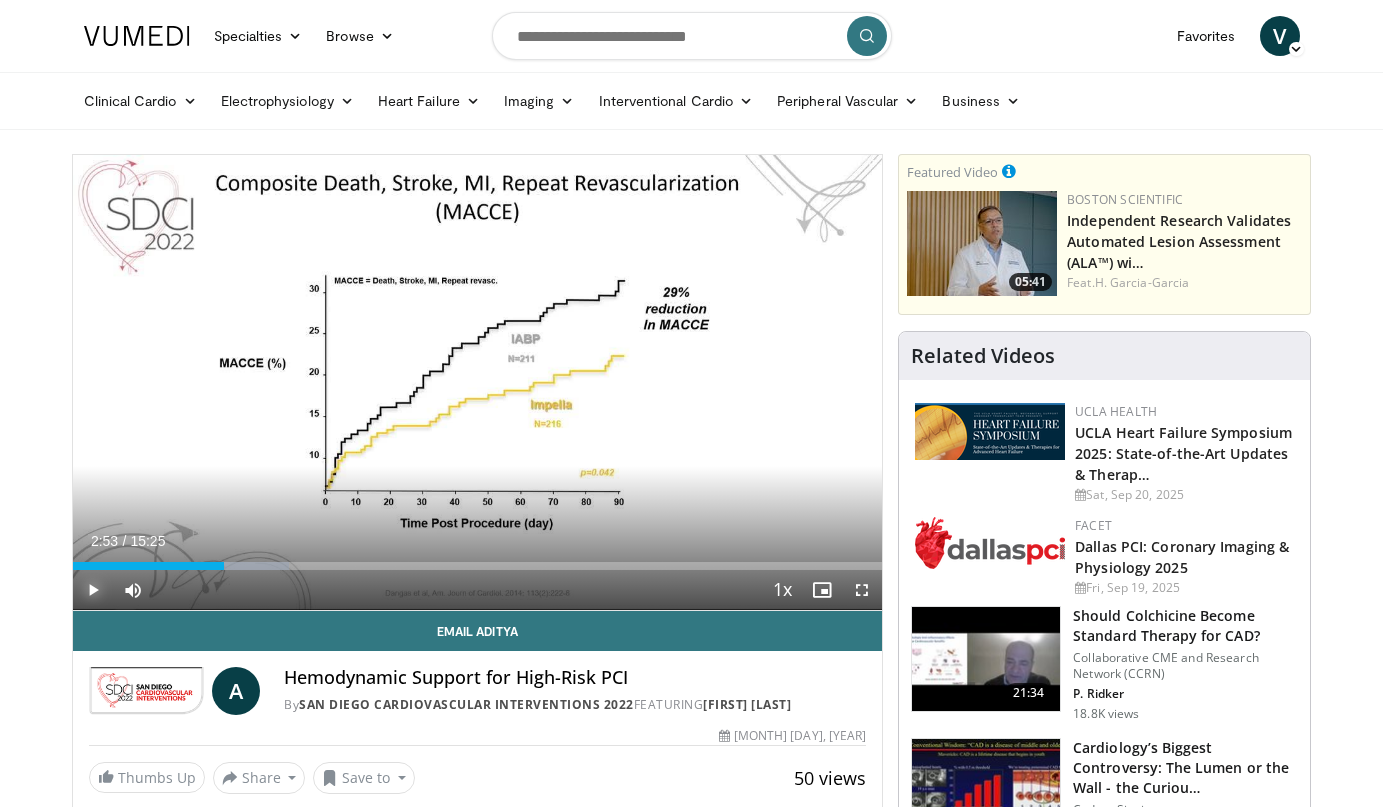 click at bounding box center [93, 590] 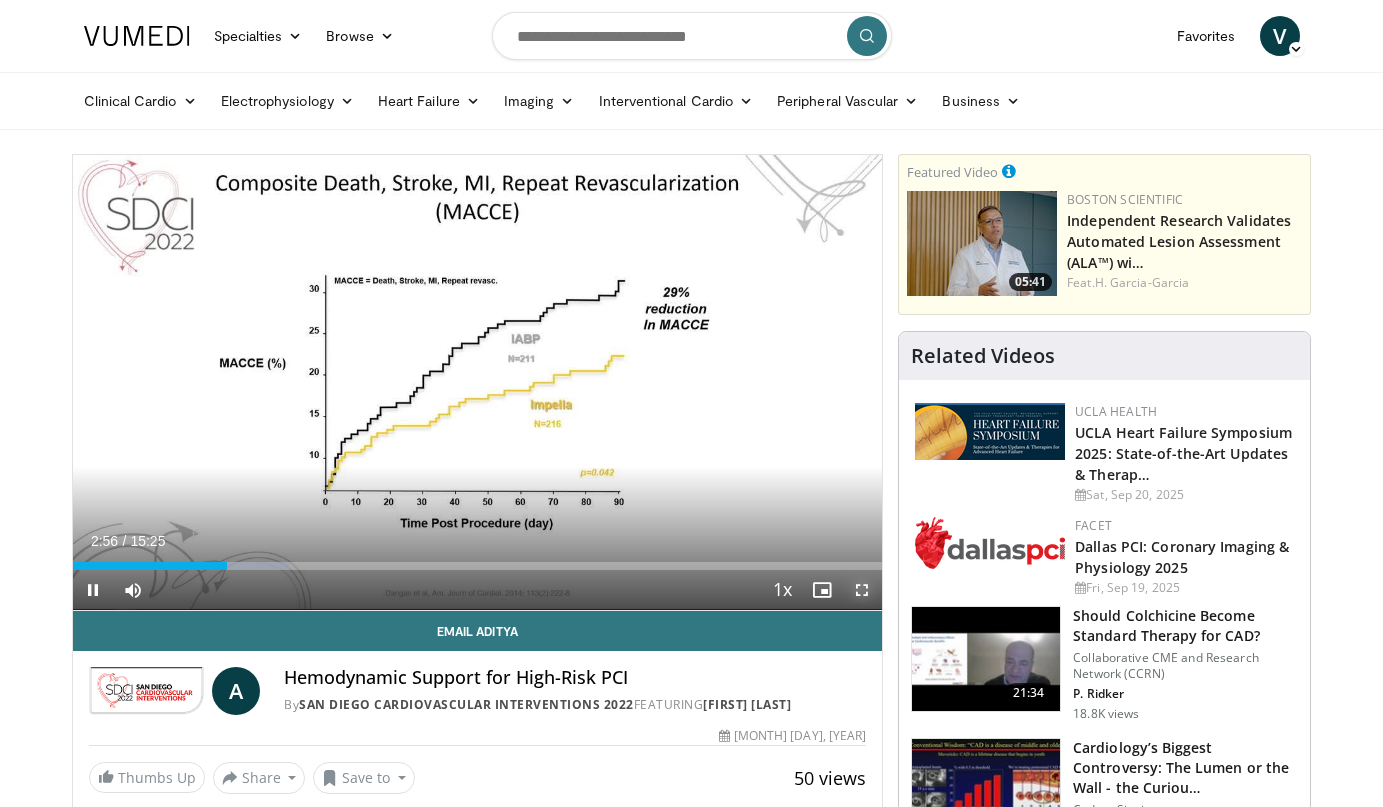 click at bounding box center [862, 590] 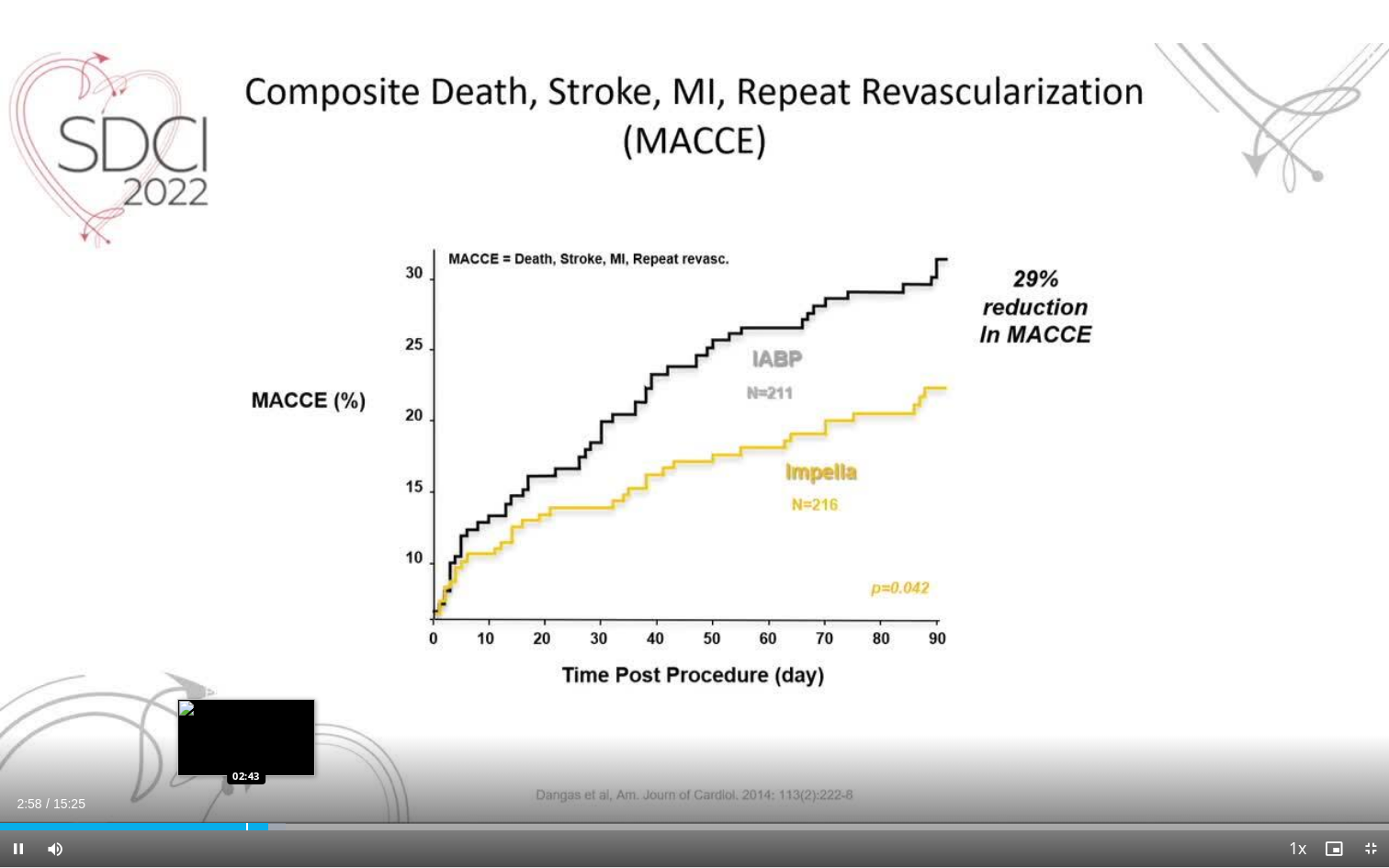 click on "Loaded :  20.56% 02:58 02:43" at bounding box center (694, 821) 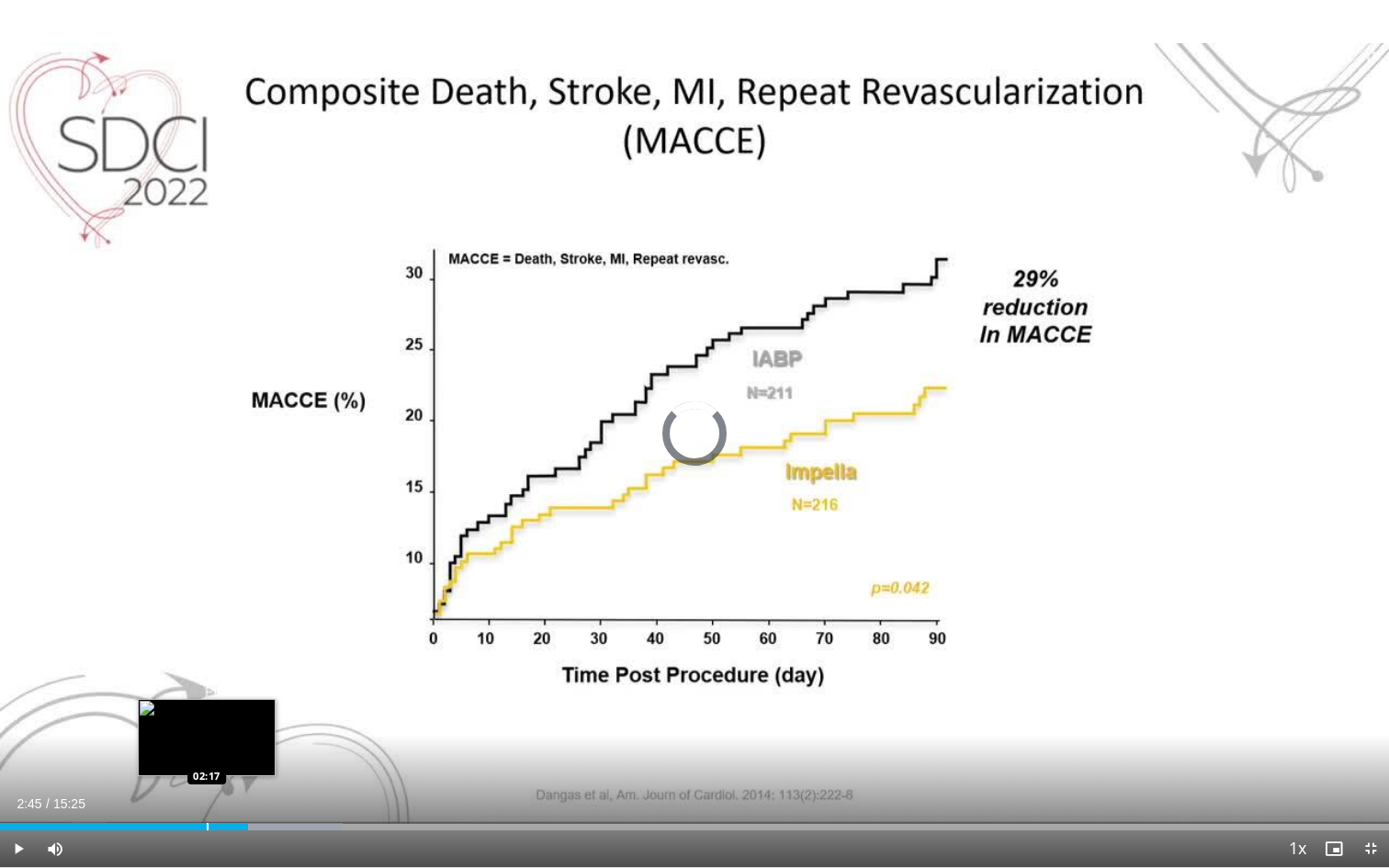 click at bounding box center [208, 827] 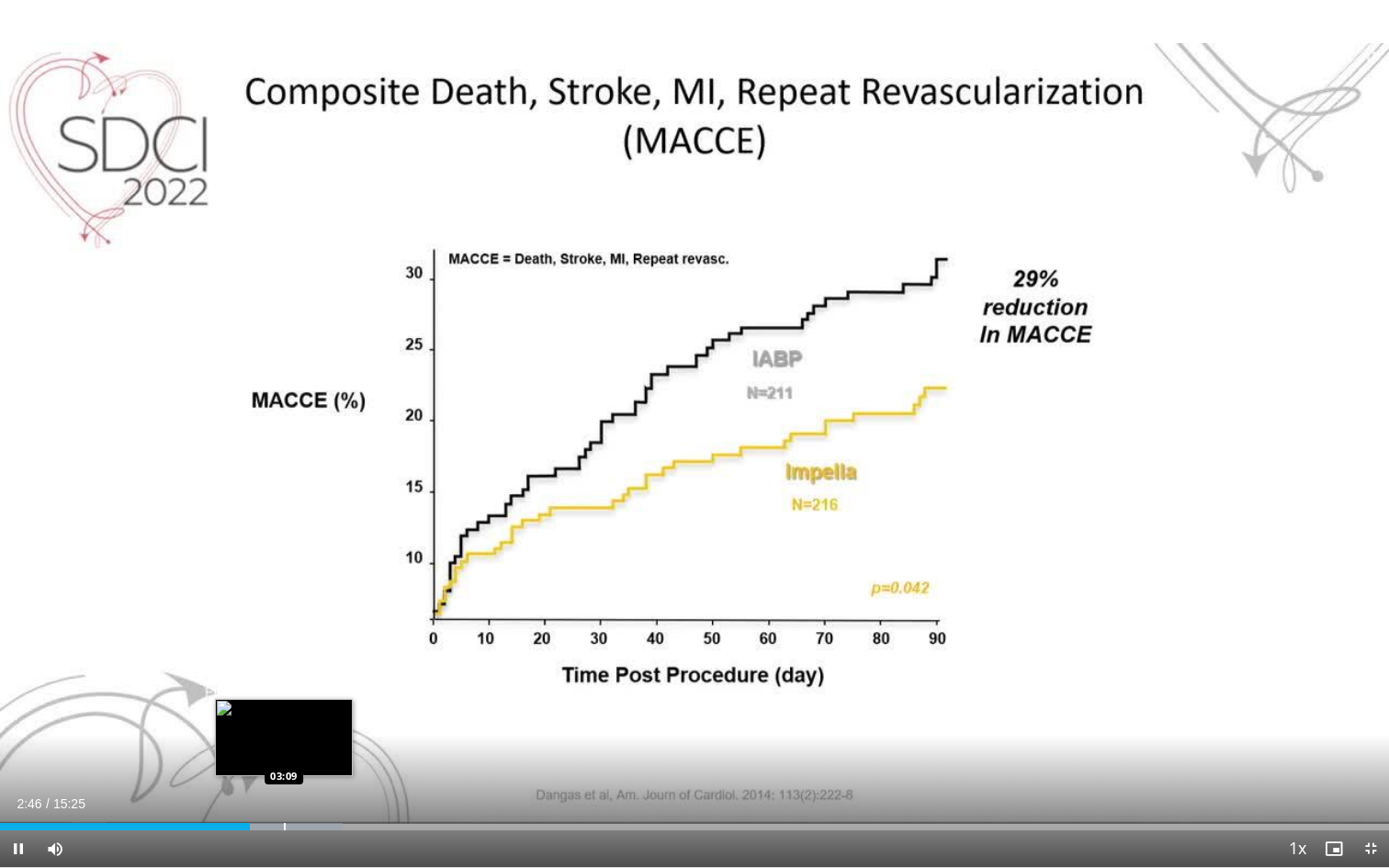 click at bounding box center [285, 827] 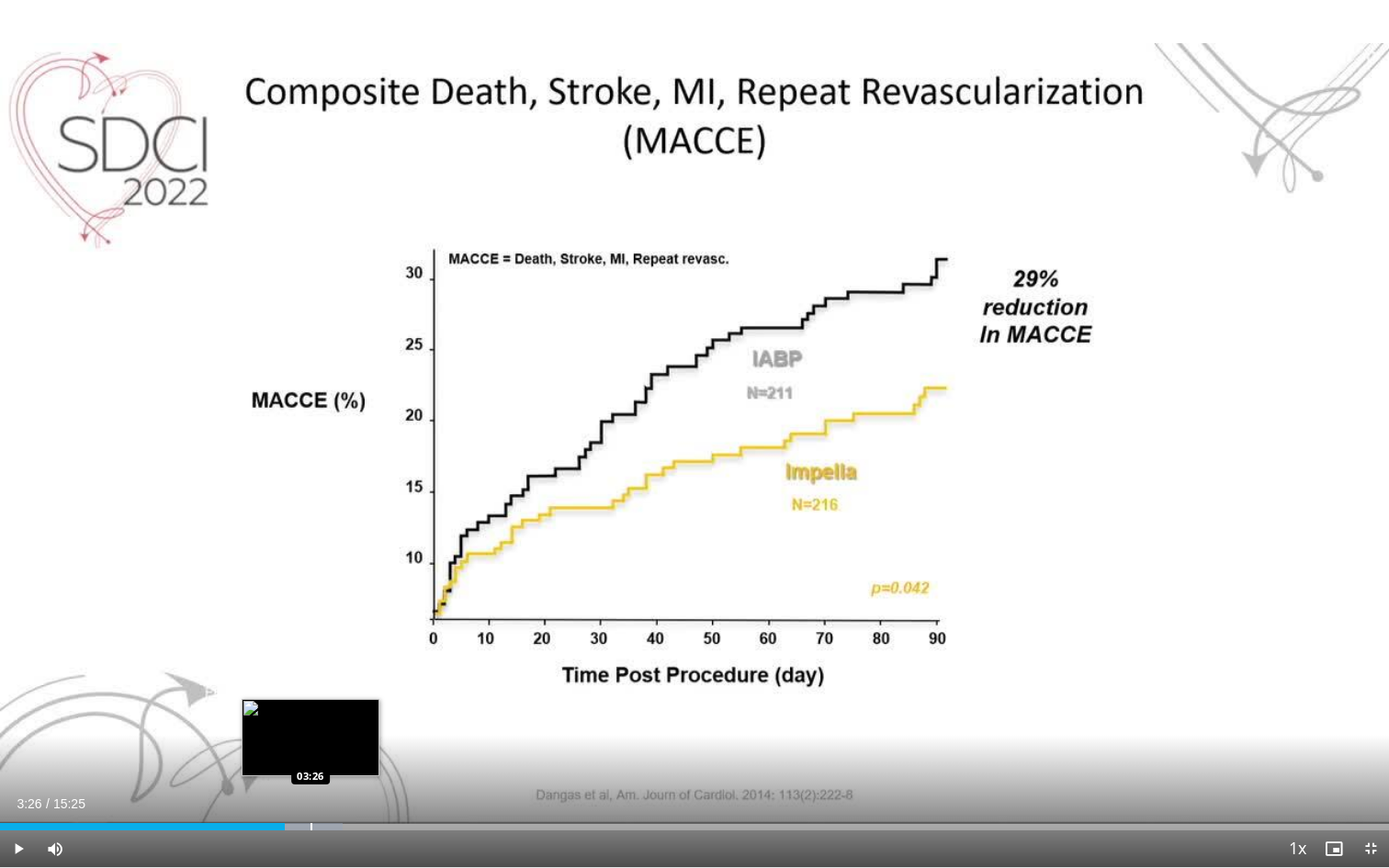 click at bounding box center [311, 827] 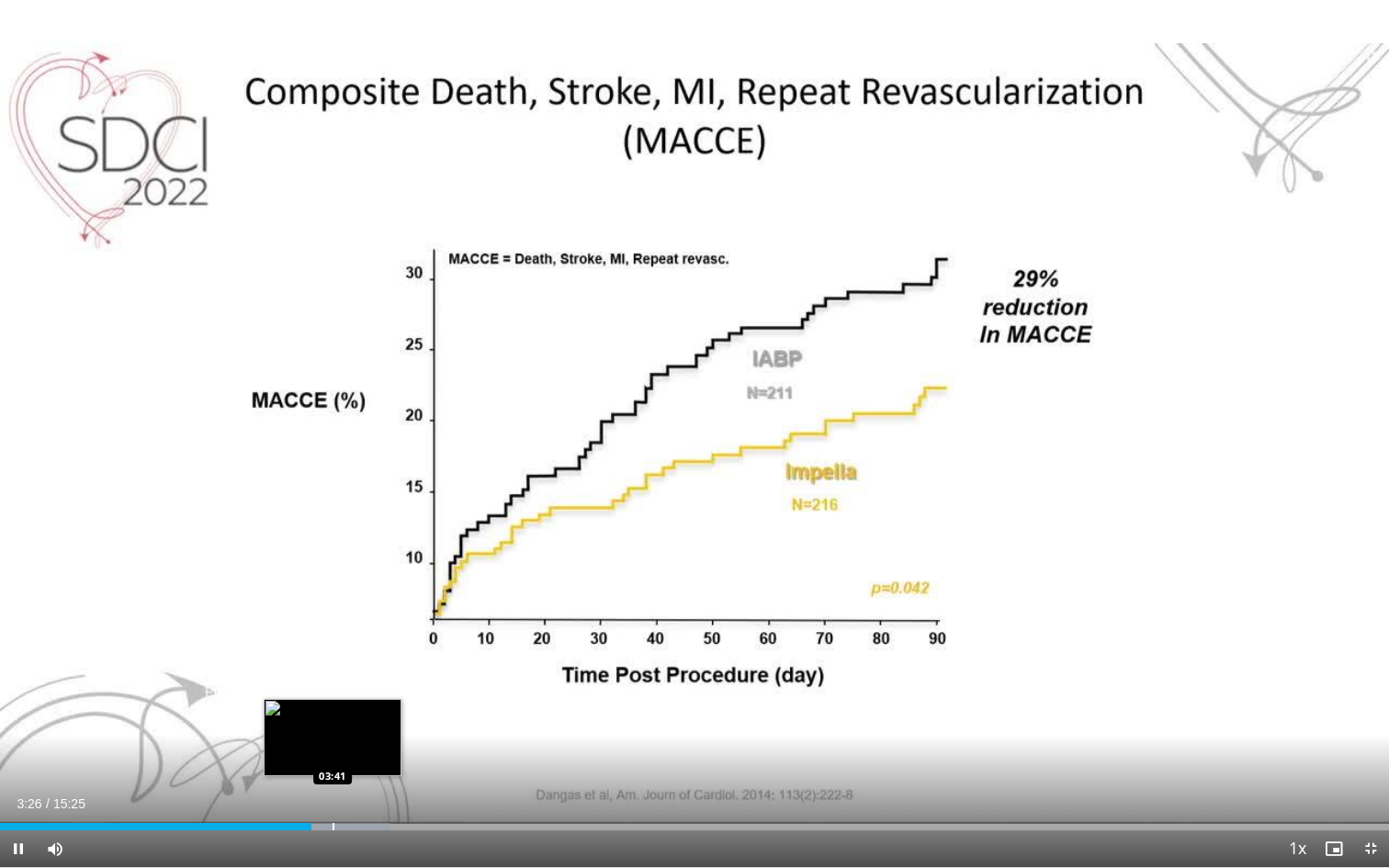 click at bounding box center (333, 827) 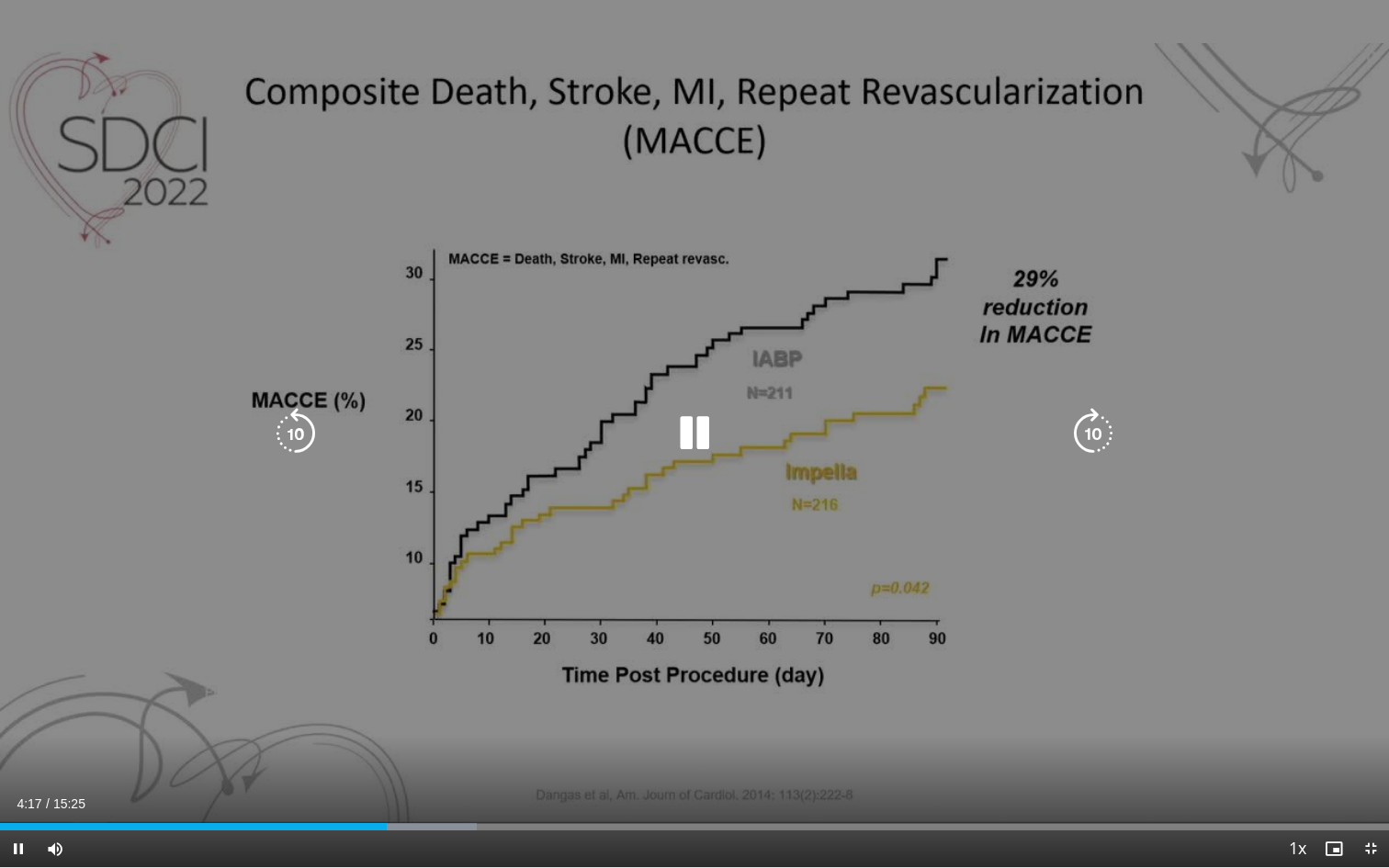 click at bounding box center [694, 434] 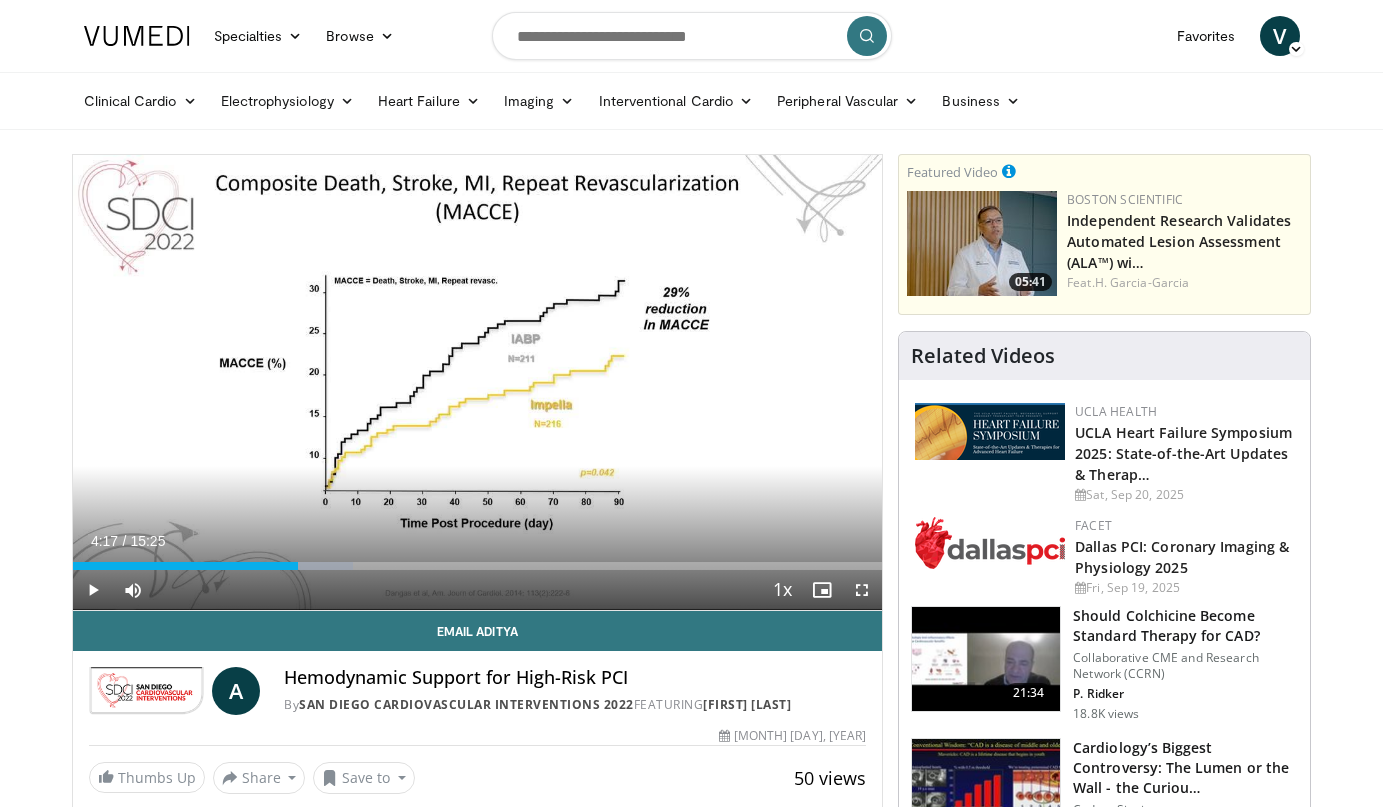 click on "Hemodynamic Support for High-Risk PCI
By
San Diego Cardiovascular Interventions 2022
FEATURING
Aditya Bharadwaj" at bounding box center (575, 691) 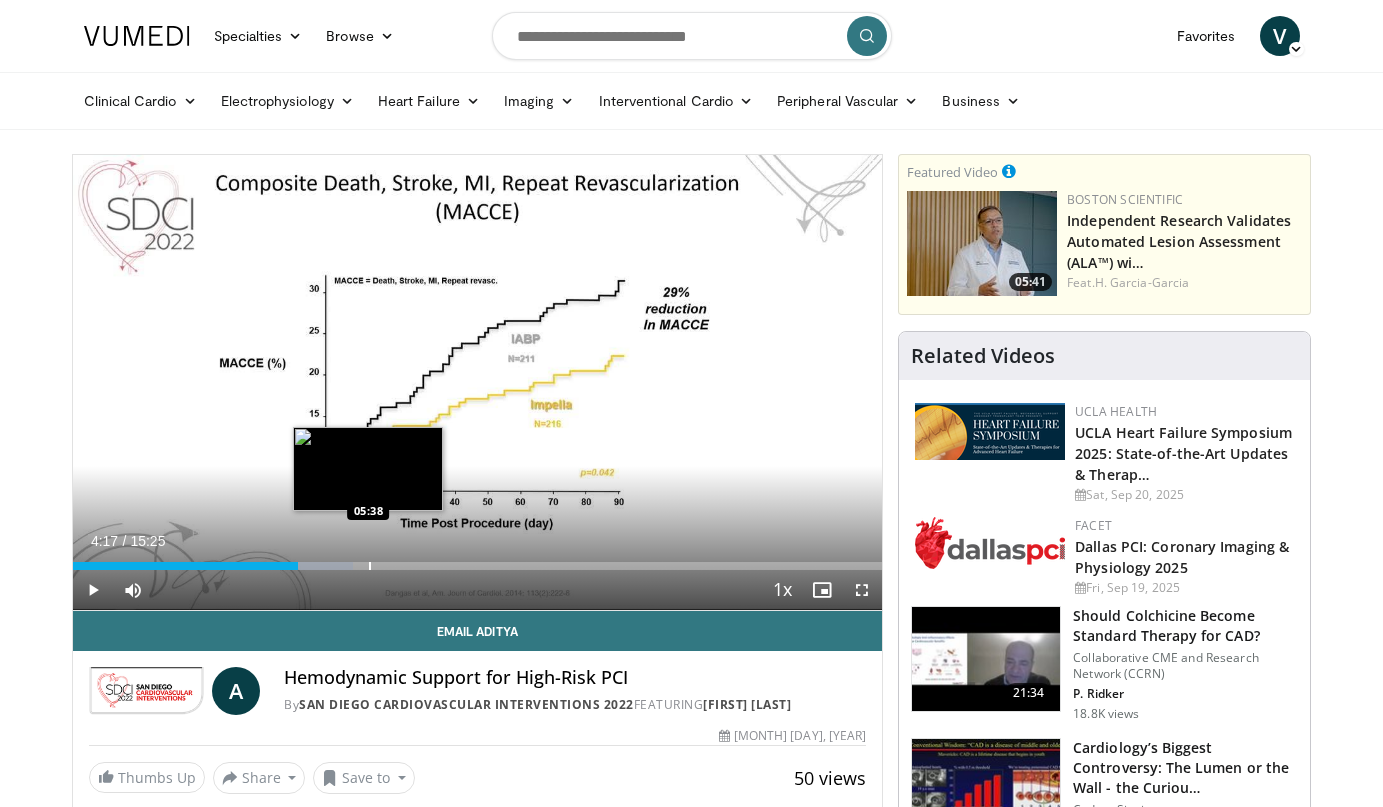 click on "Loaded :  34.63% 04:17 05:38" at bounding box center [478, 566] 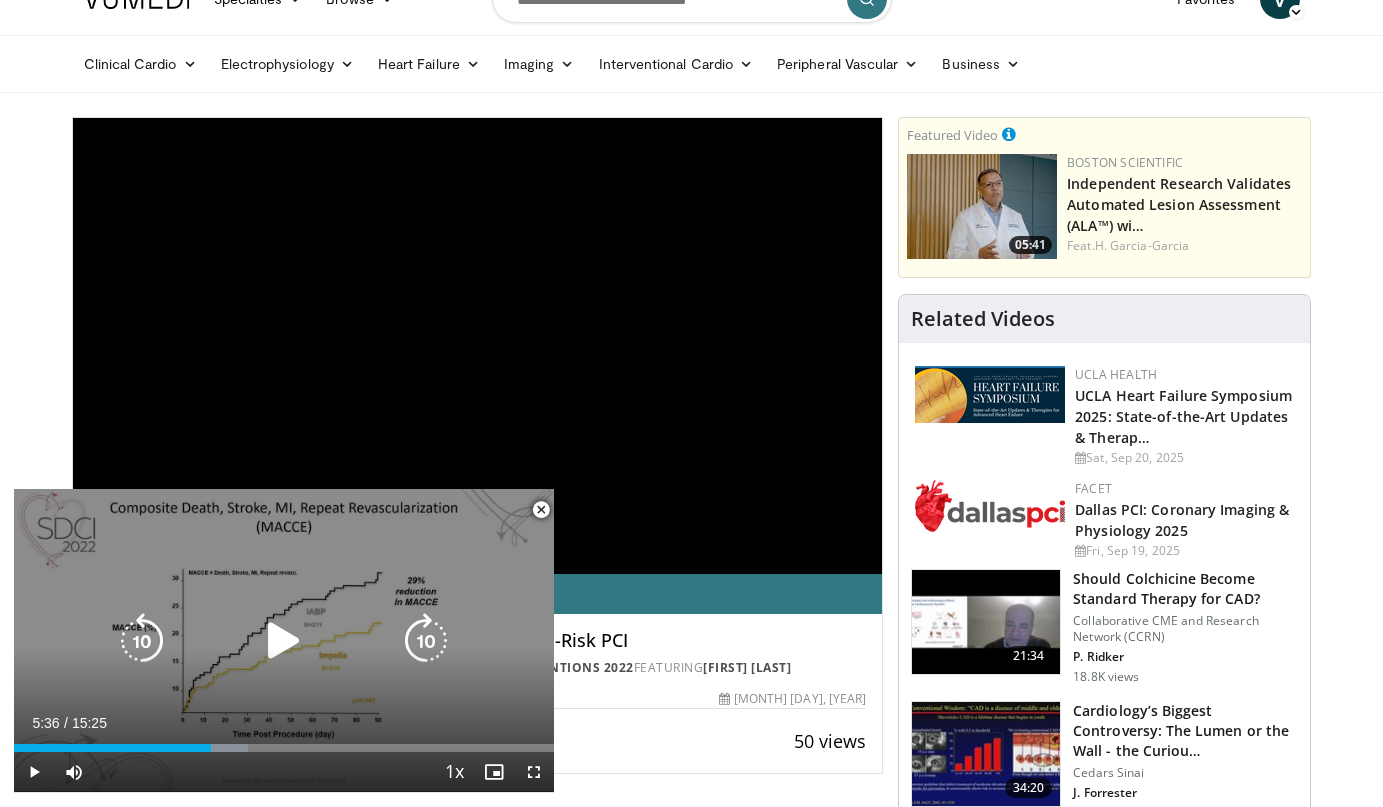 scroll, scrollTop: 0, scrollLeft: 0, axis: both 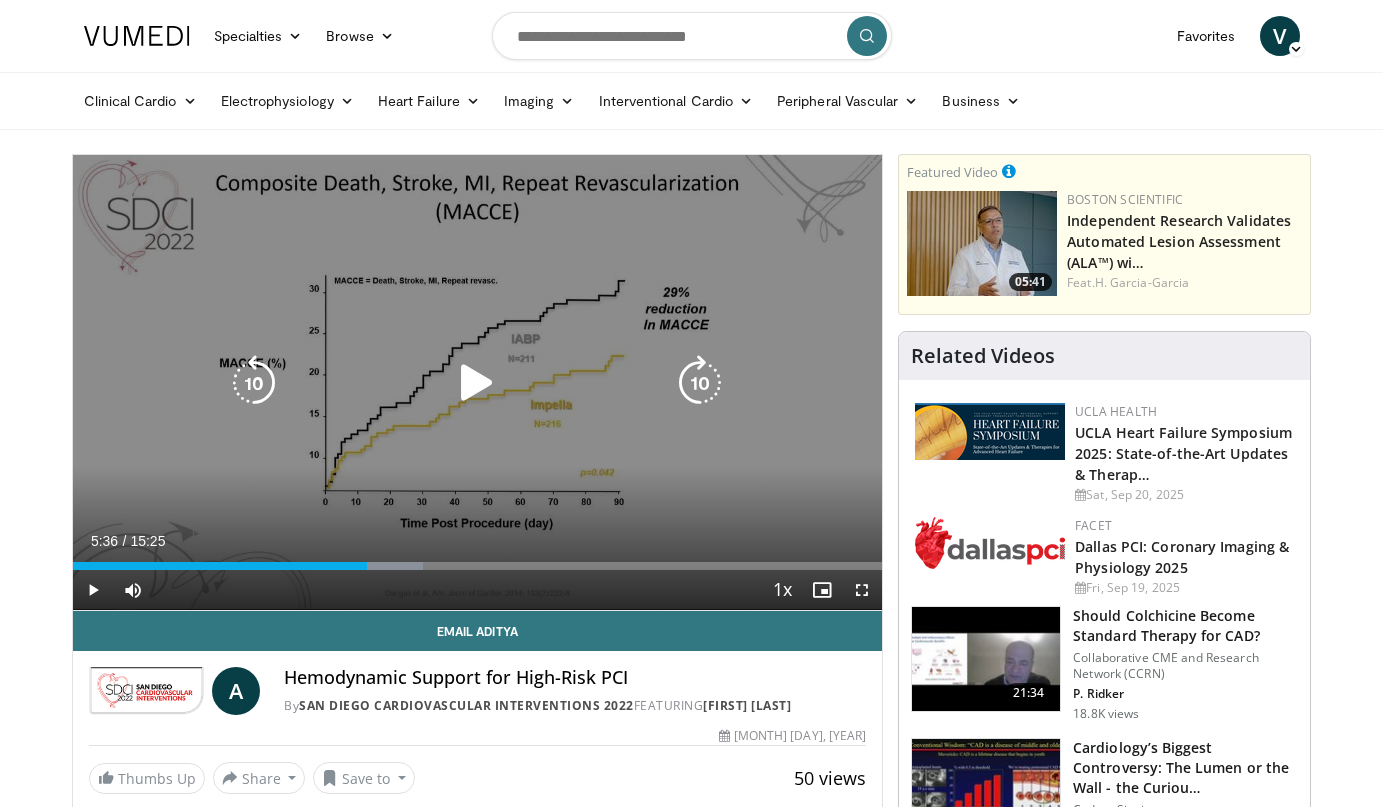 click on "10 seconds
Tap to unmute" at bounding box center (478, 382) 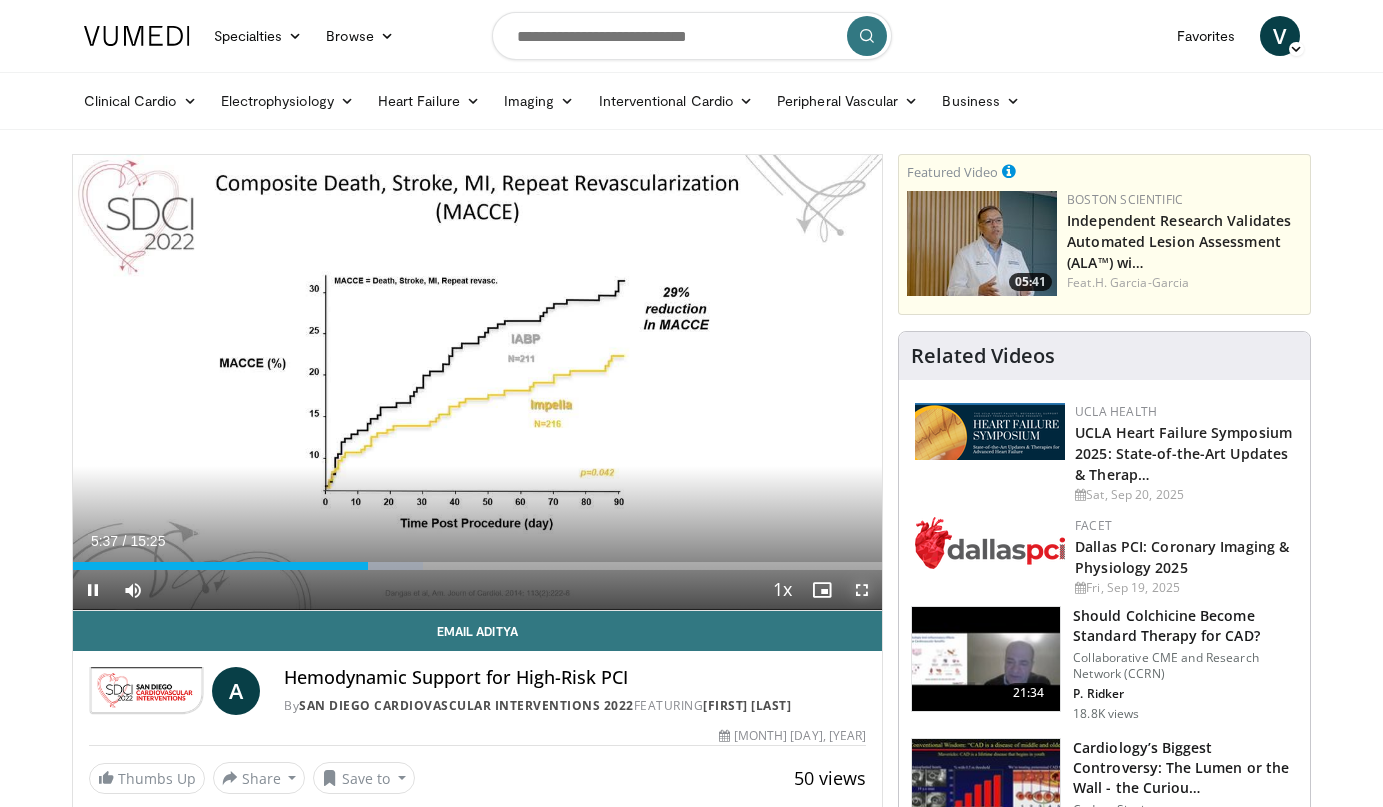 click at bounding box center [862, 590] 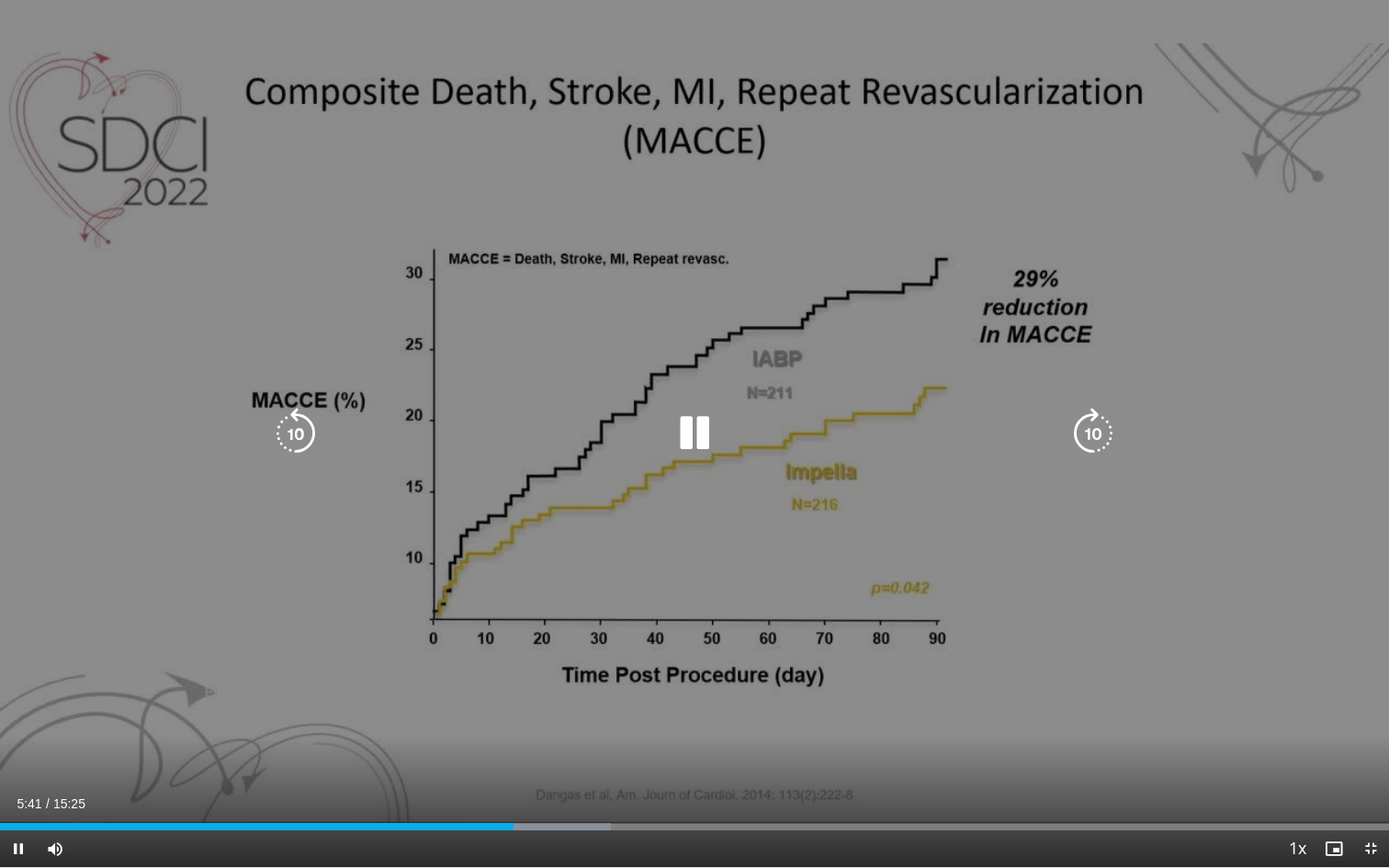 click on "10 seconds
Tap to unmute" at bounding box center (694, 434) 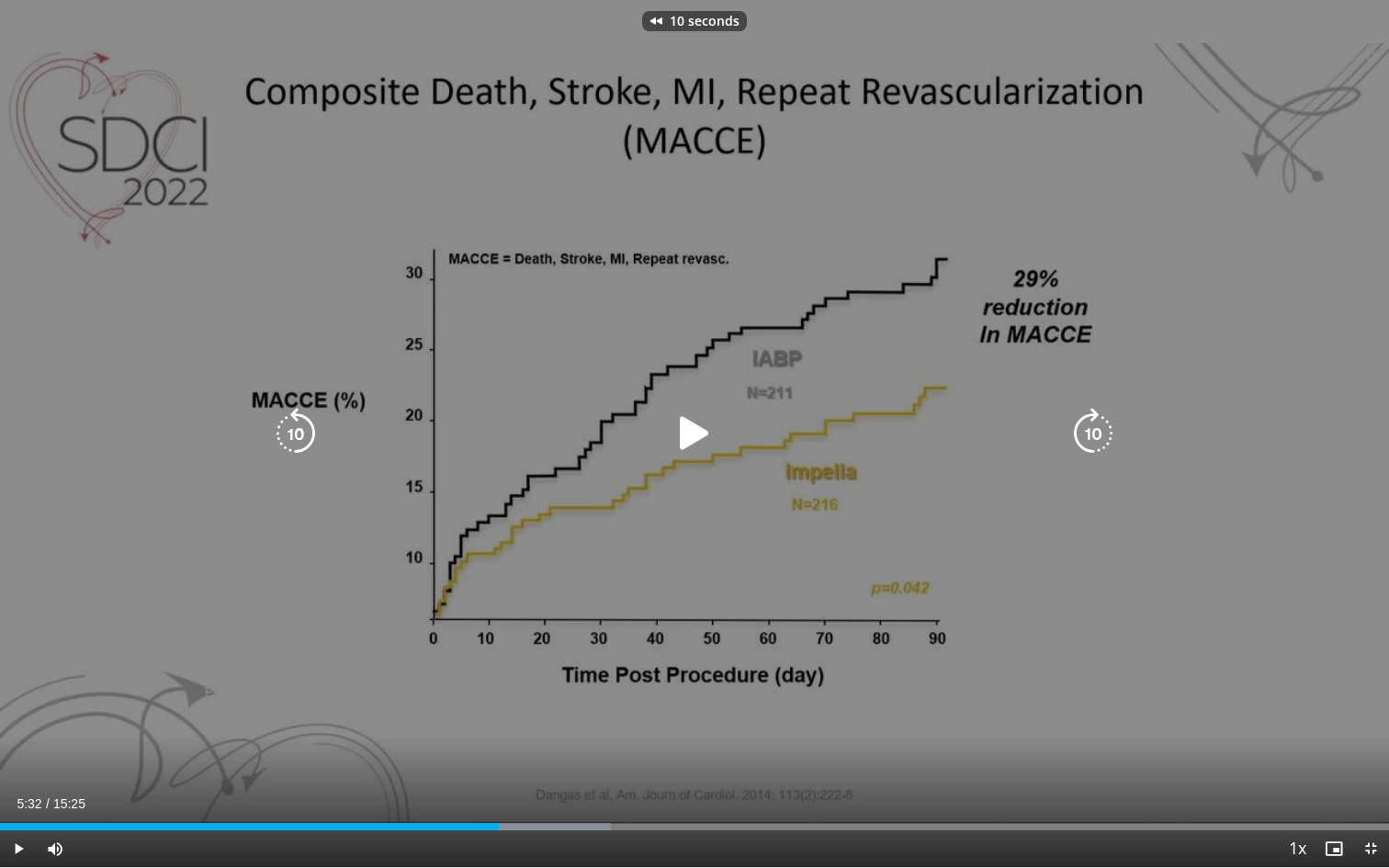 click at bounding box center [694, 434] 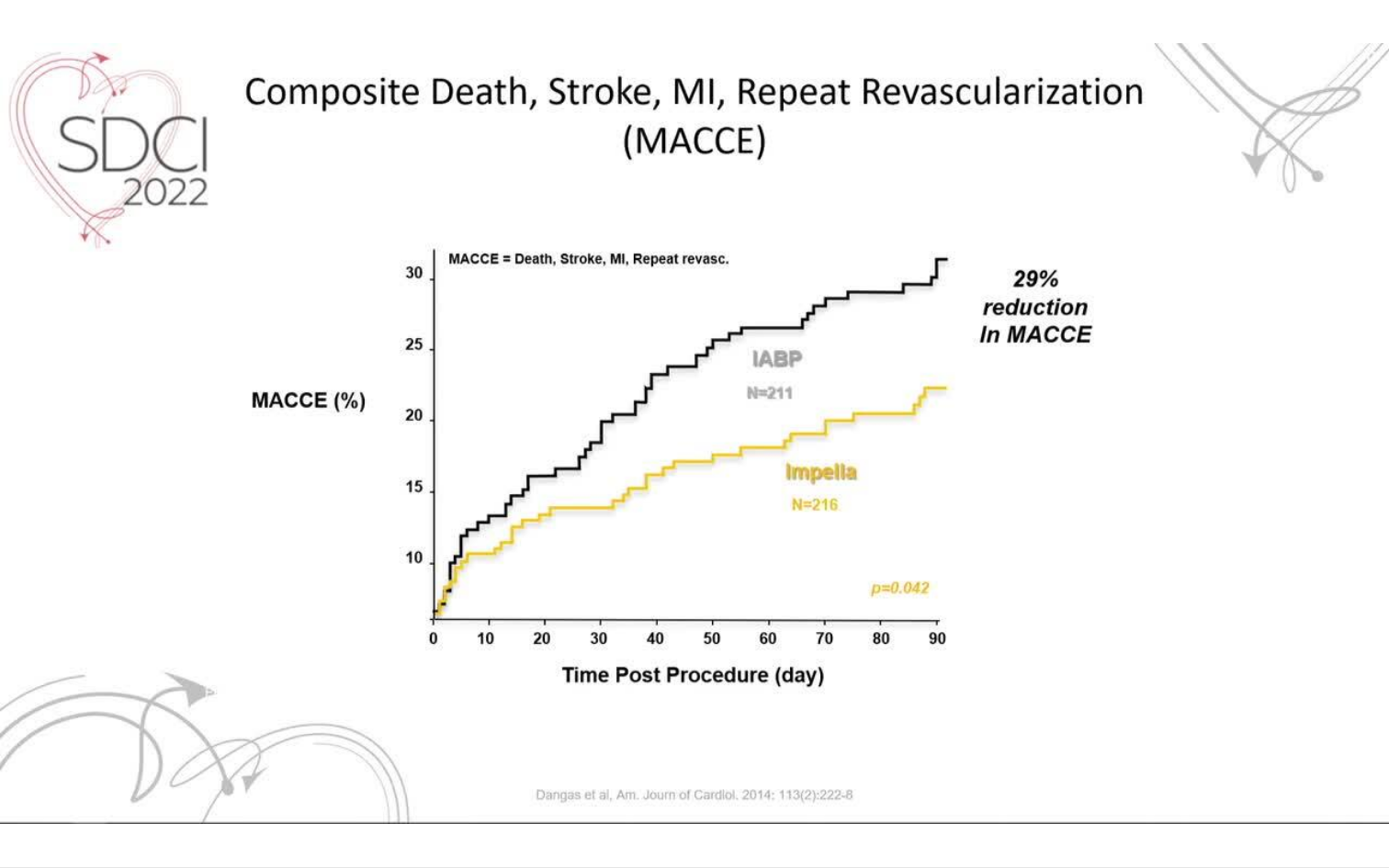 type 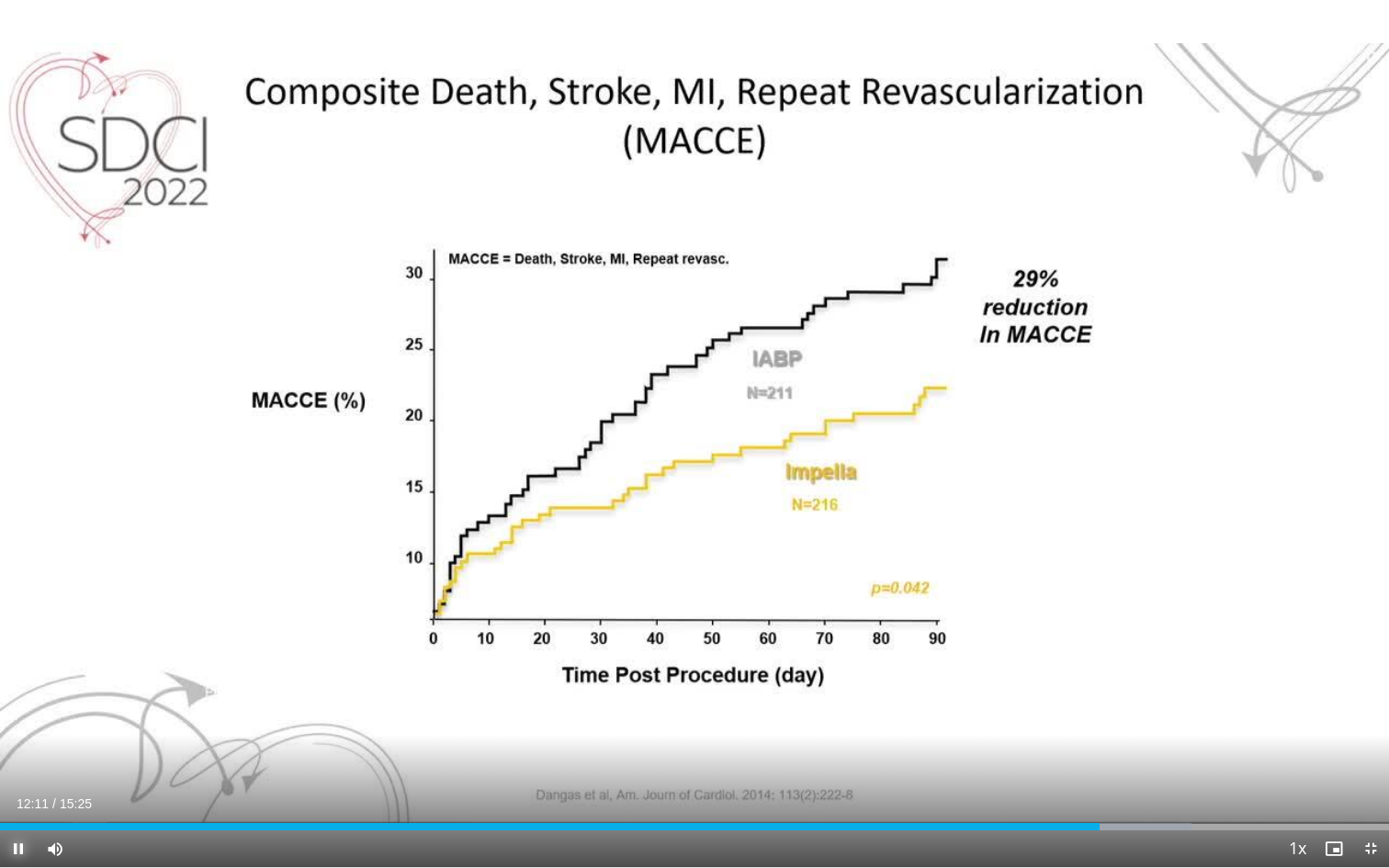 click at bounding box center [18, 849] 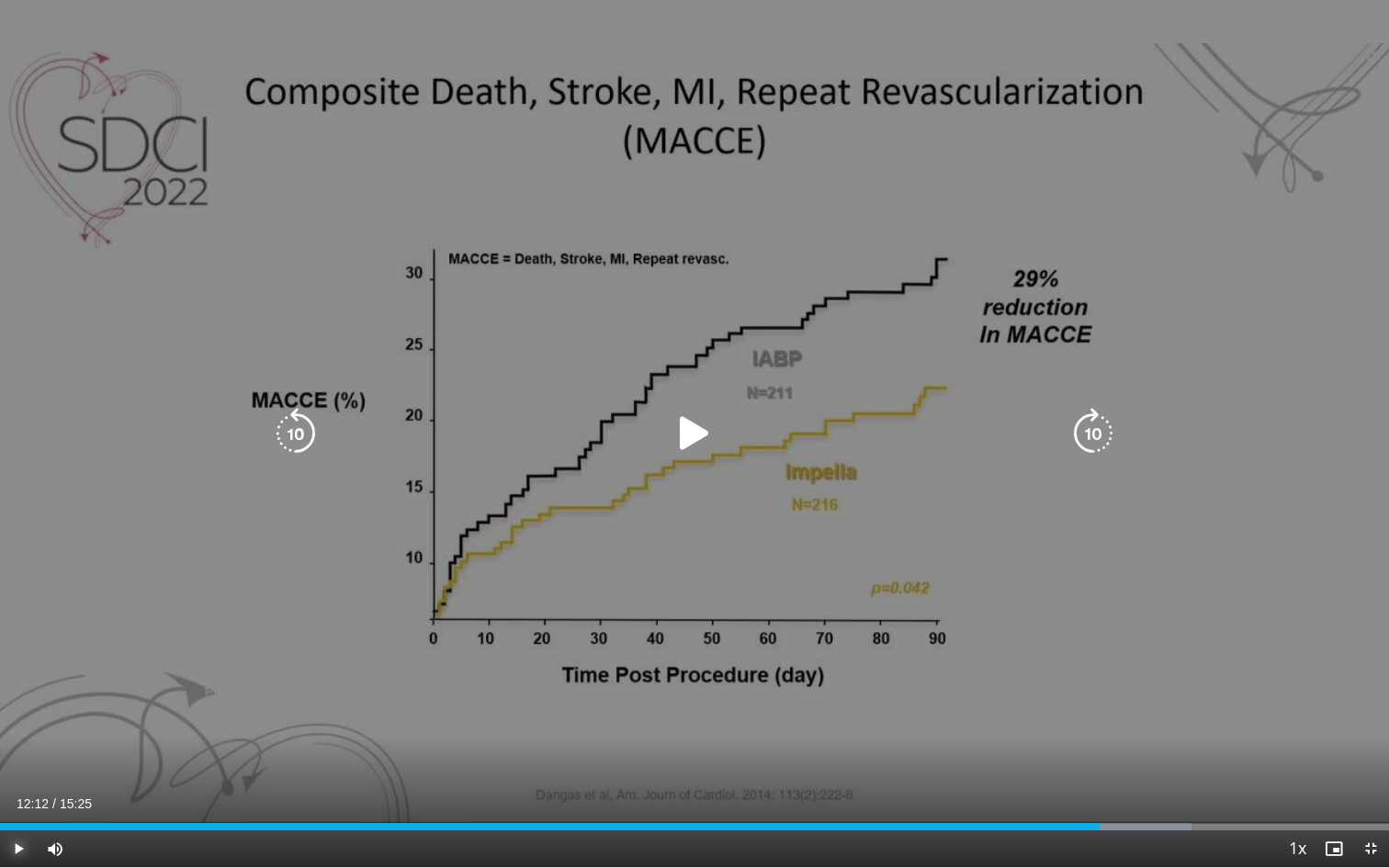 click on "Play" at bounding box center [18, 849] 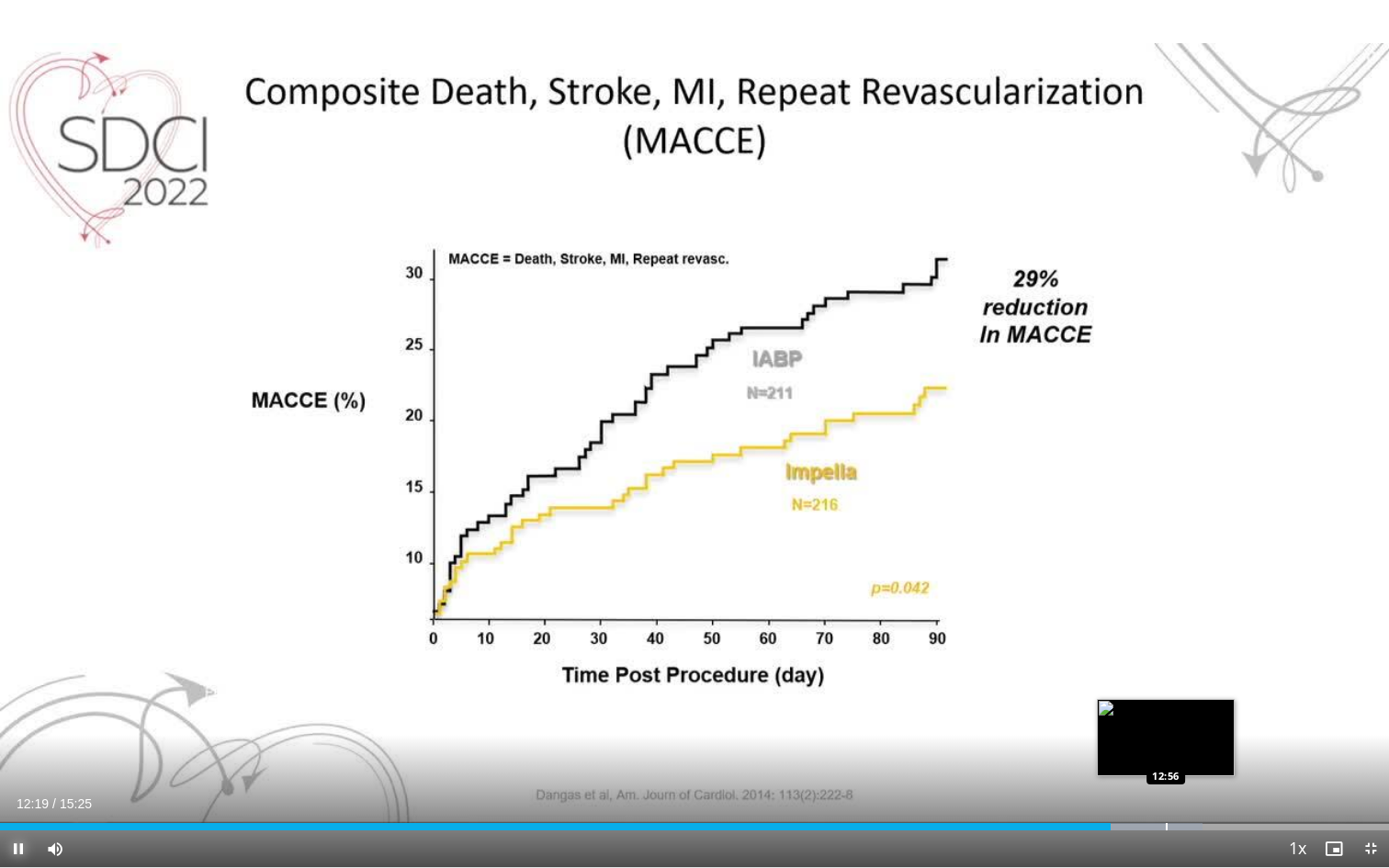 click at bounding box center (1167, 827) 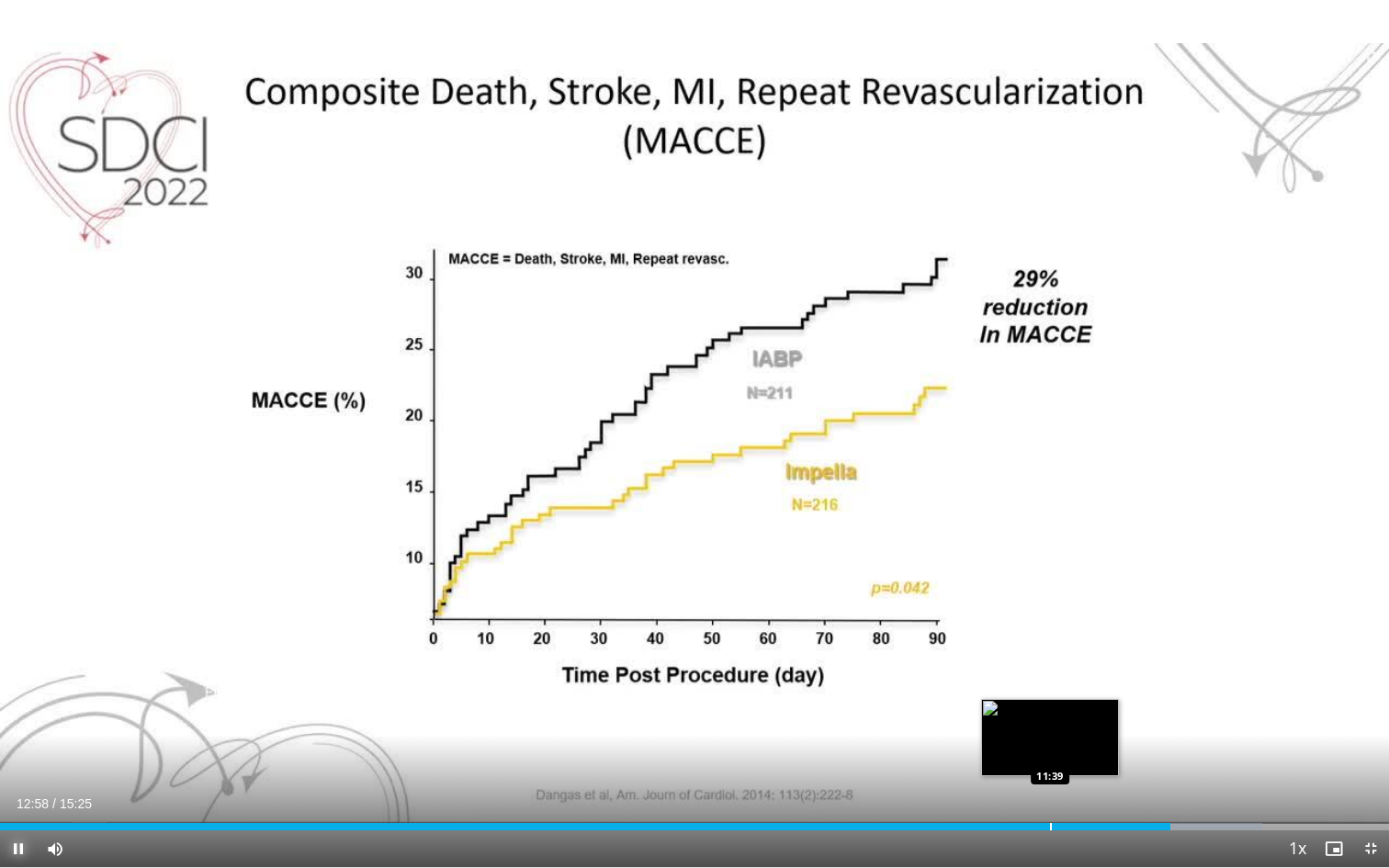 click at bounding box center (1051, 827) 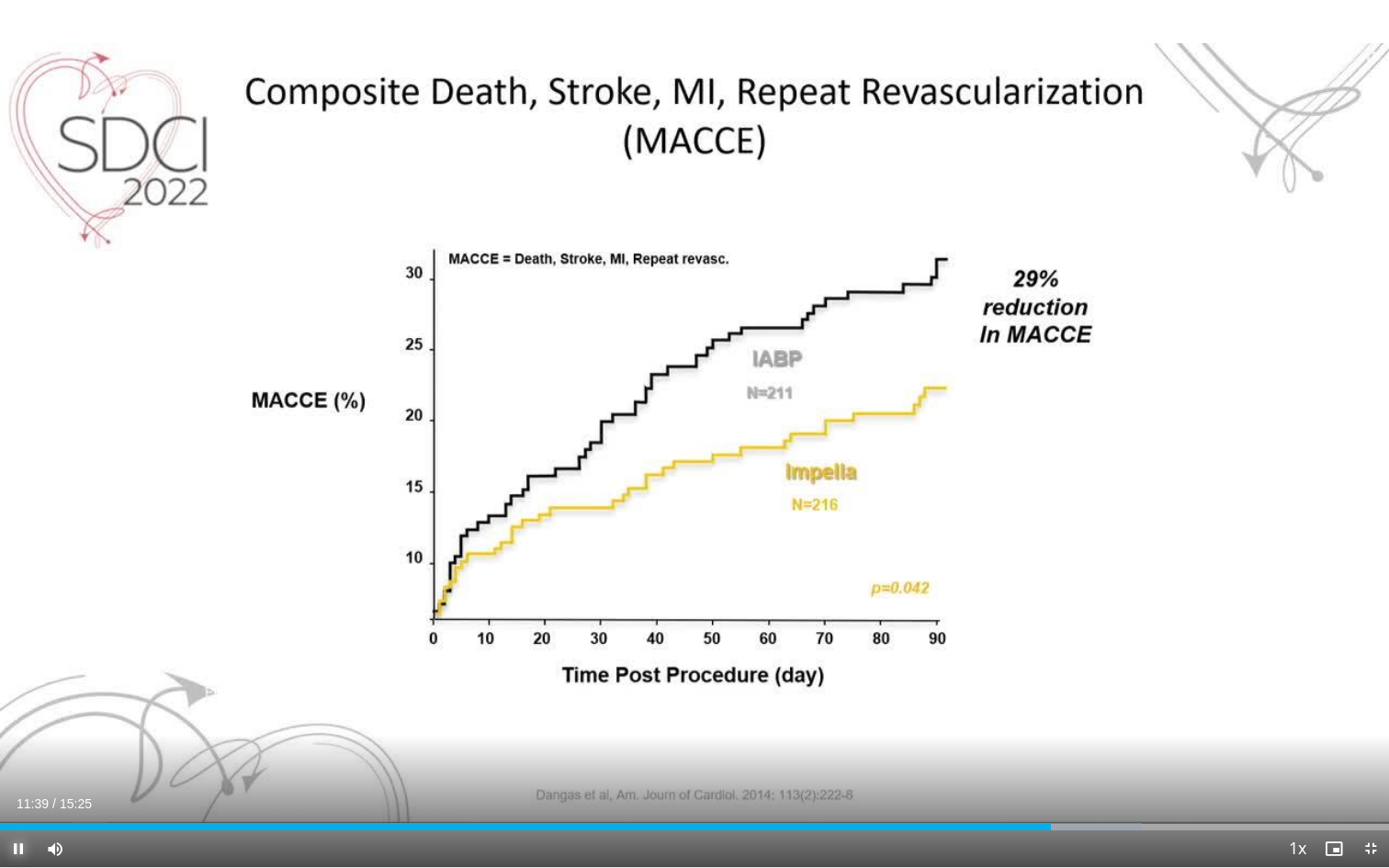click at bounding box center [18, 849] 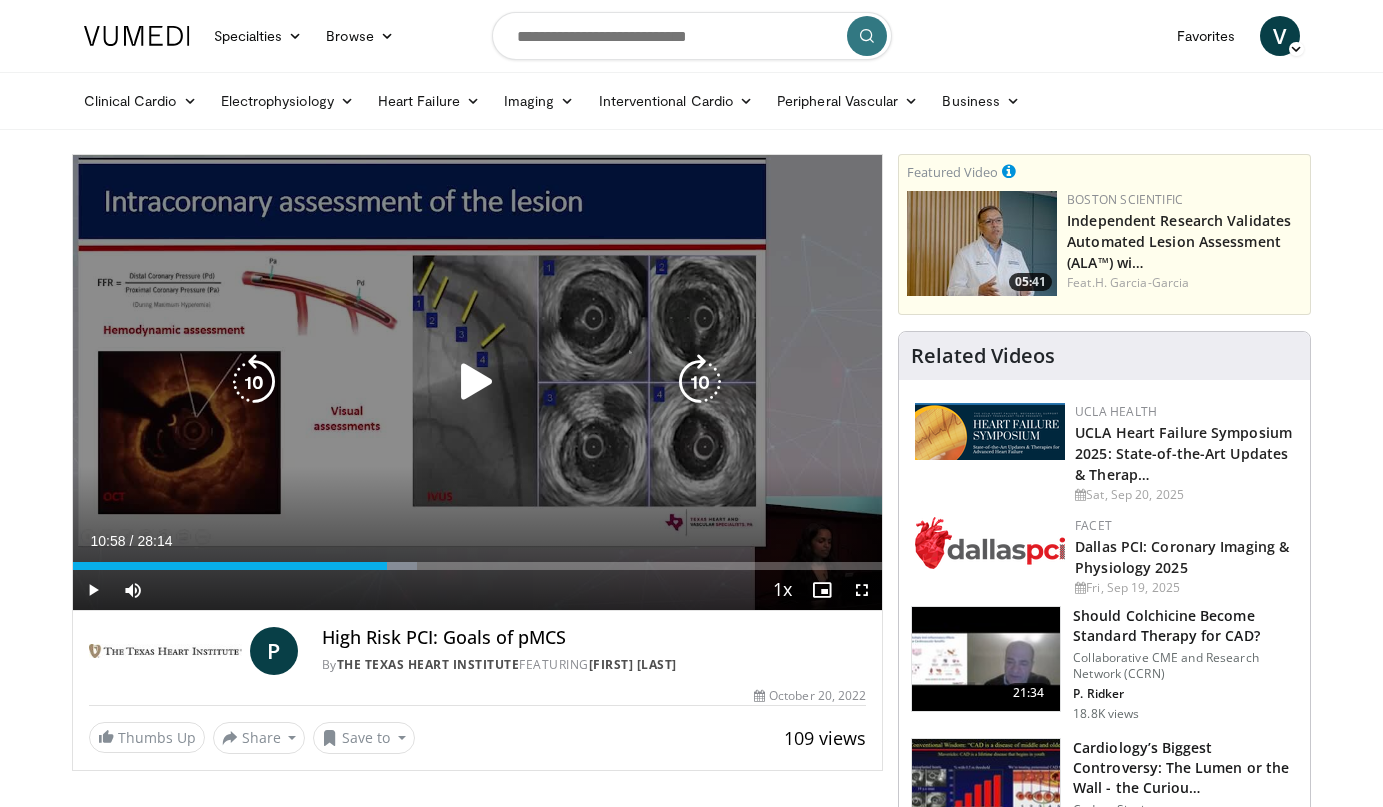 scroll, scrollTop: 0, scrollLeft: 0, axis: both 